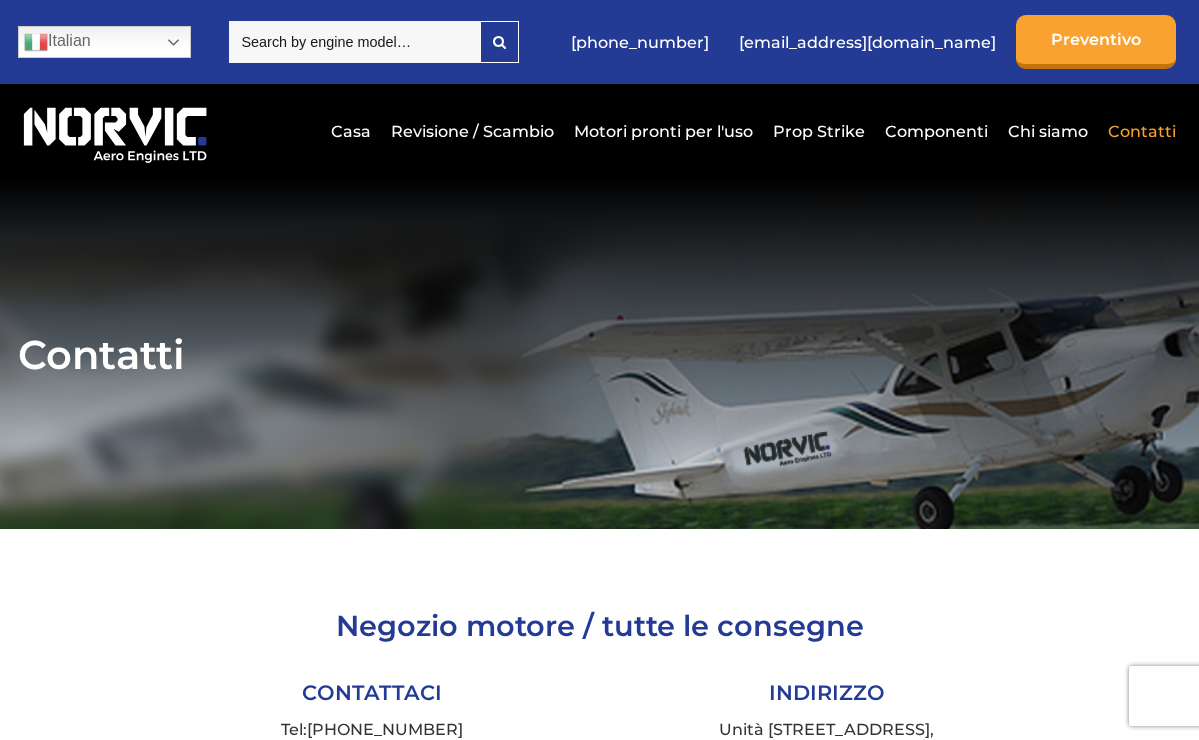scroll, scrollTop: 0, scrollLeft: 0, axis: both 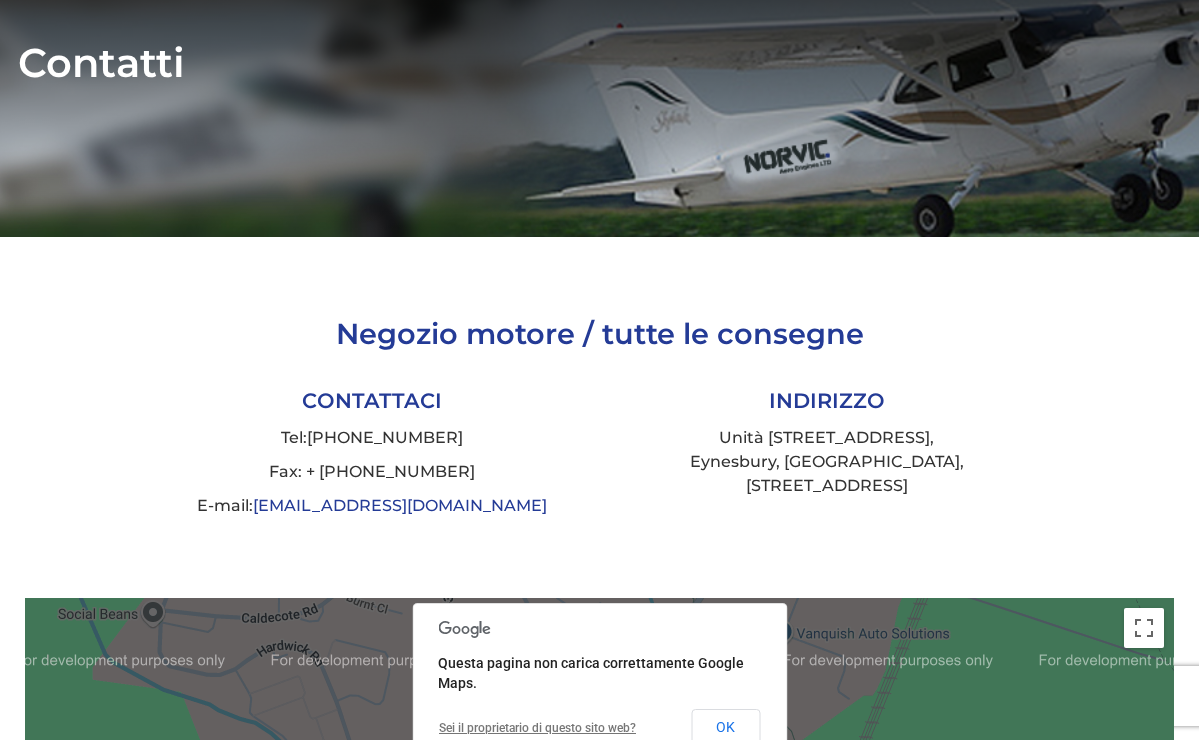 click on "E-mail:  [EMAIL_ADDRESS][DOMAIN_NAME]" at bounding box center [372, 506] 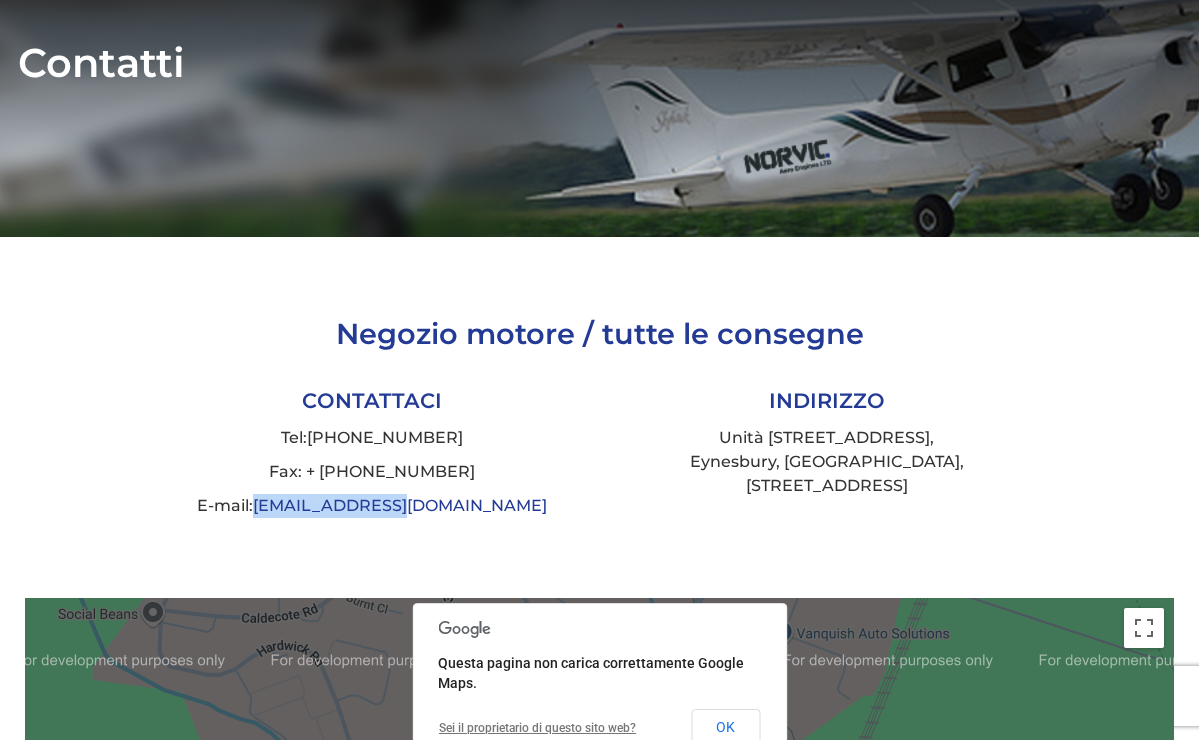 drag, startPoint x: 479, startPoint y: 507, endPoint x: 329, endPoint y: 496, distance: 150.40279 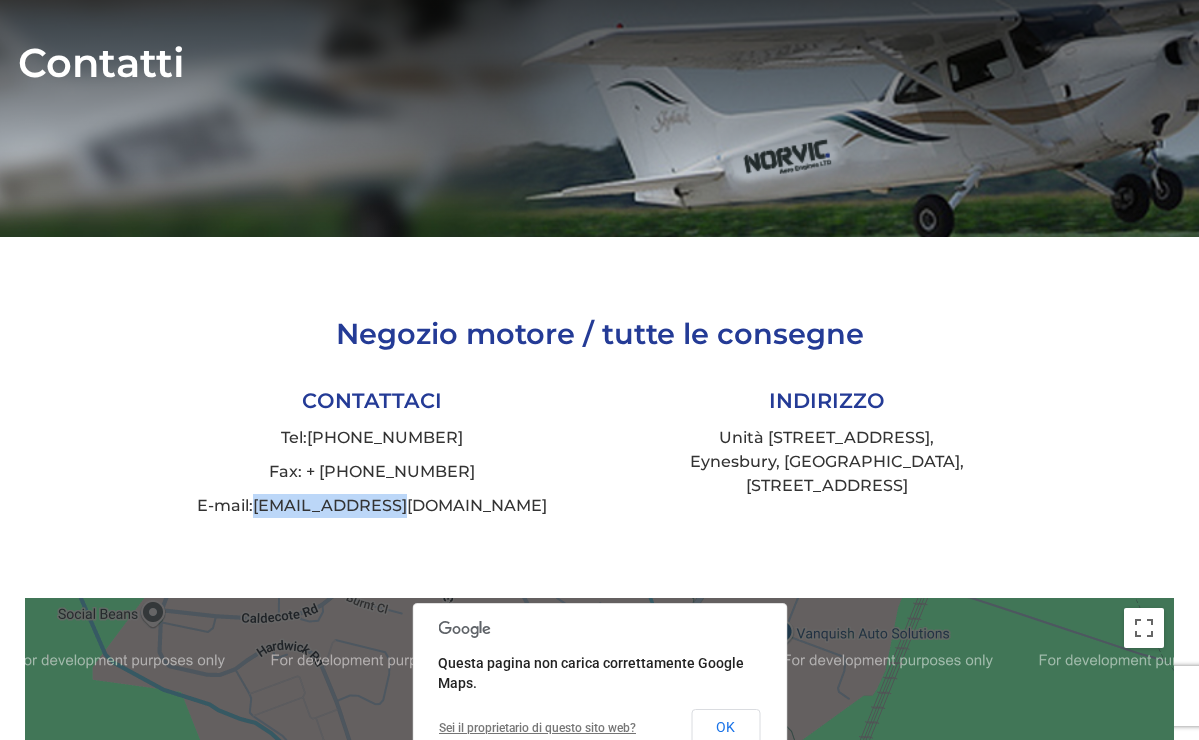 drag, startPoint x: 1043, startPoint y: 510, endPoint x: 252, endPoint y: 282, distance: 823.2041 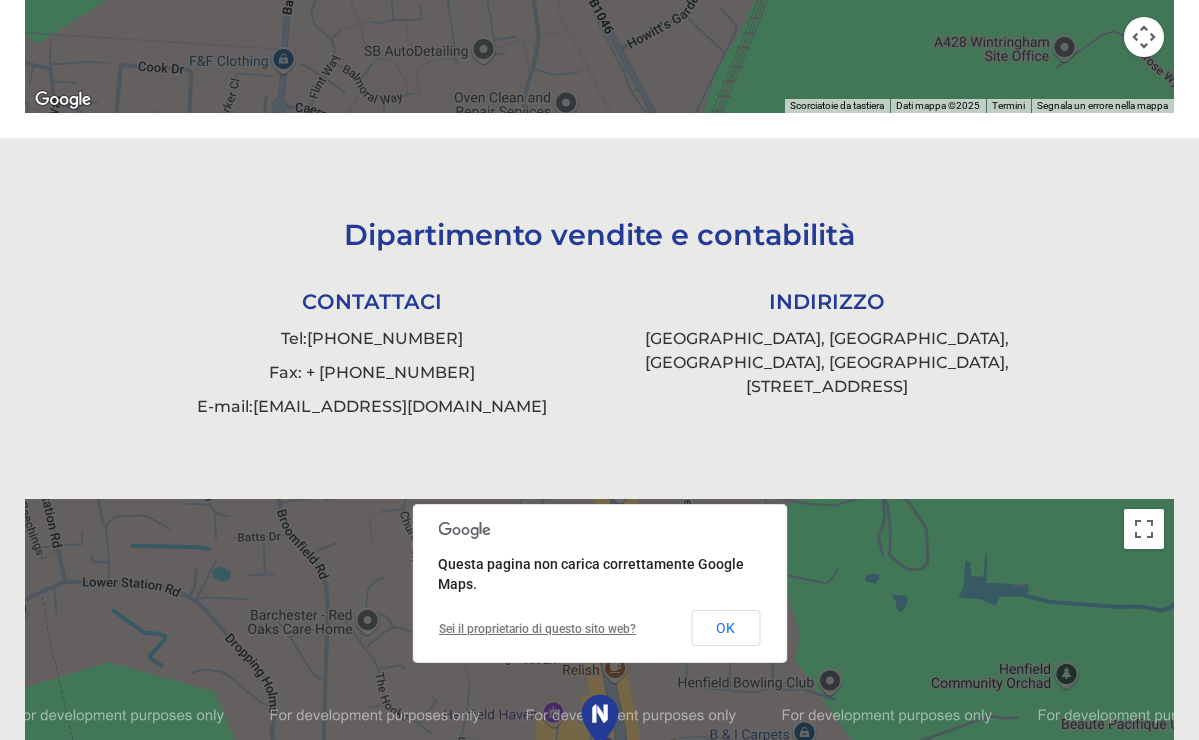 scroll, scrollTop: 1284, scrollLeft: 0, axis: vertical 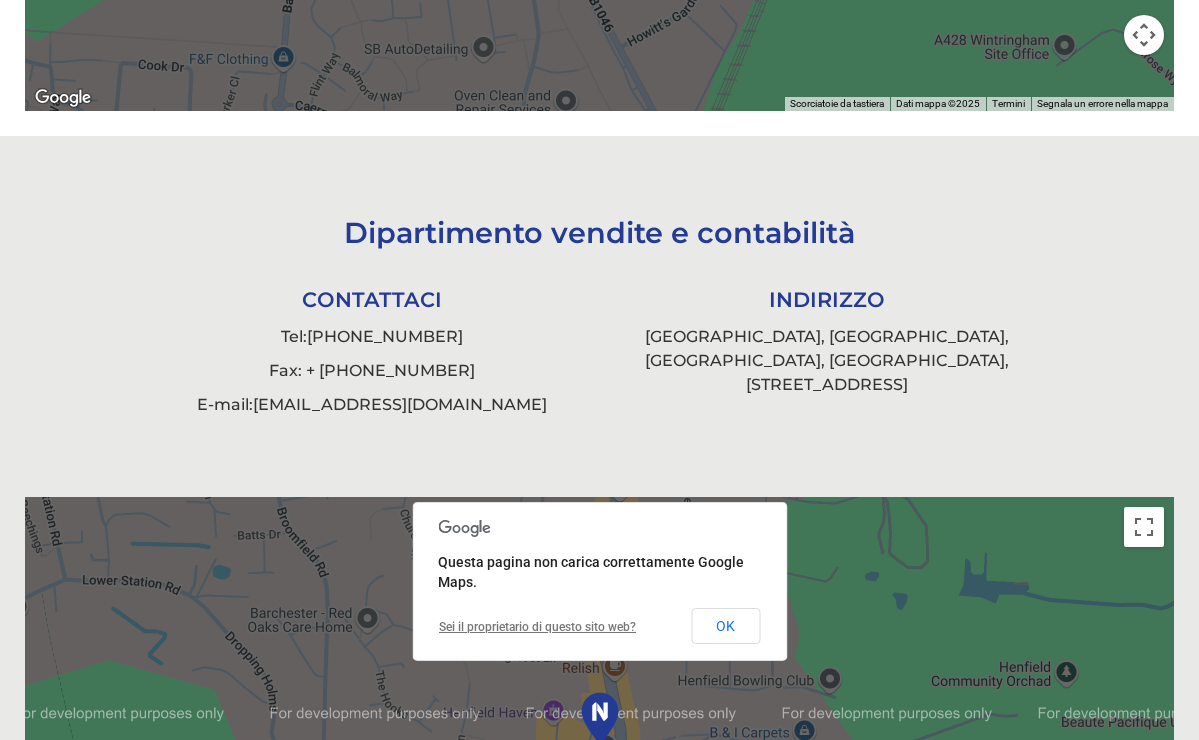 drag, startPoint x: 265, startPoint y: 201, endPoint x: 932, endPoint y: 425, distance: 703.6086 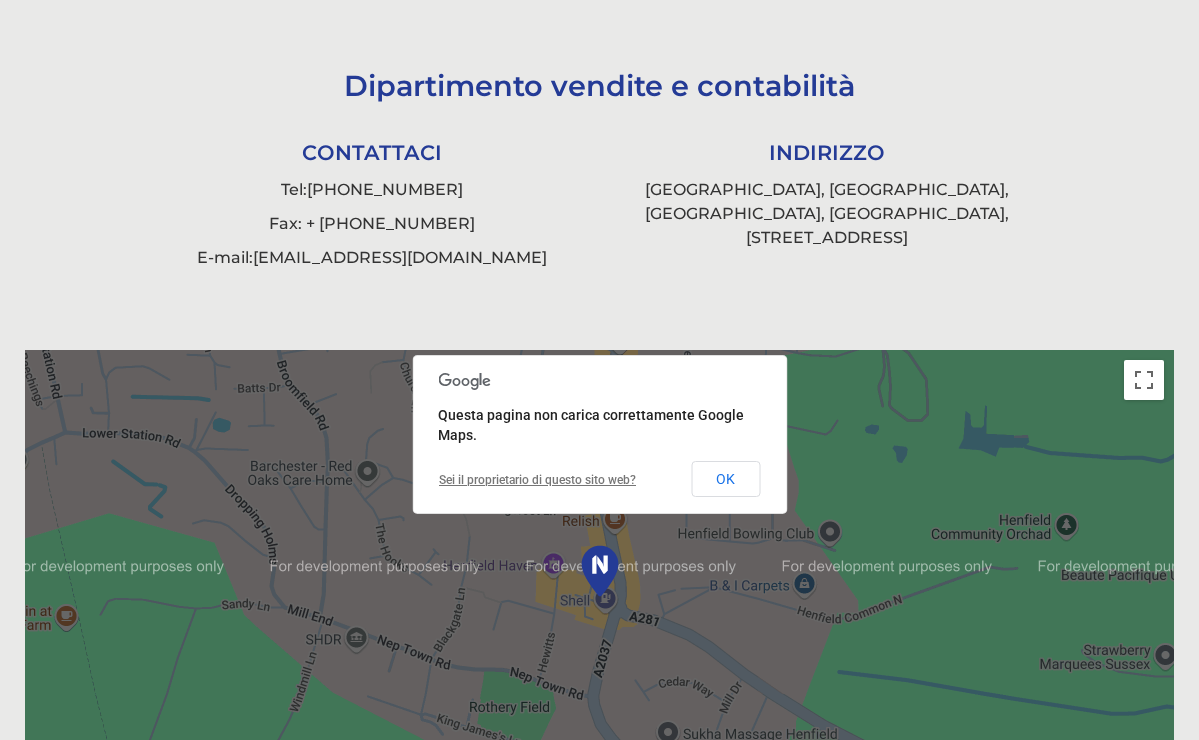 scroll, scrollTop: 1411, scrollLeft: 0, axis: vertical 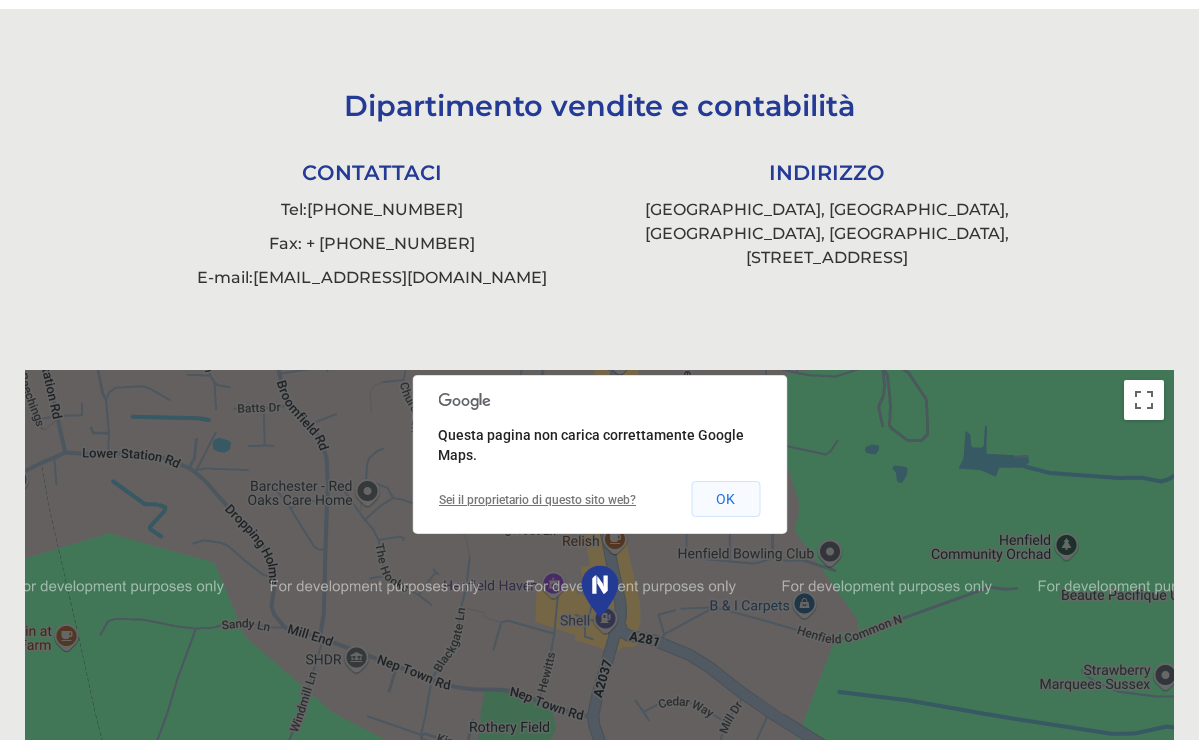click on "OK" at bounding box center (725, 499) 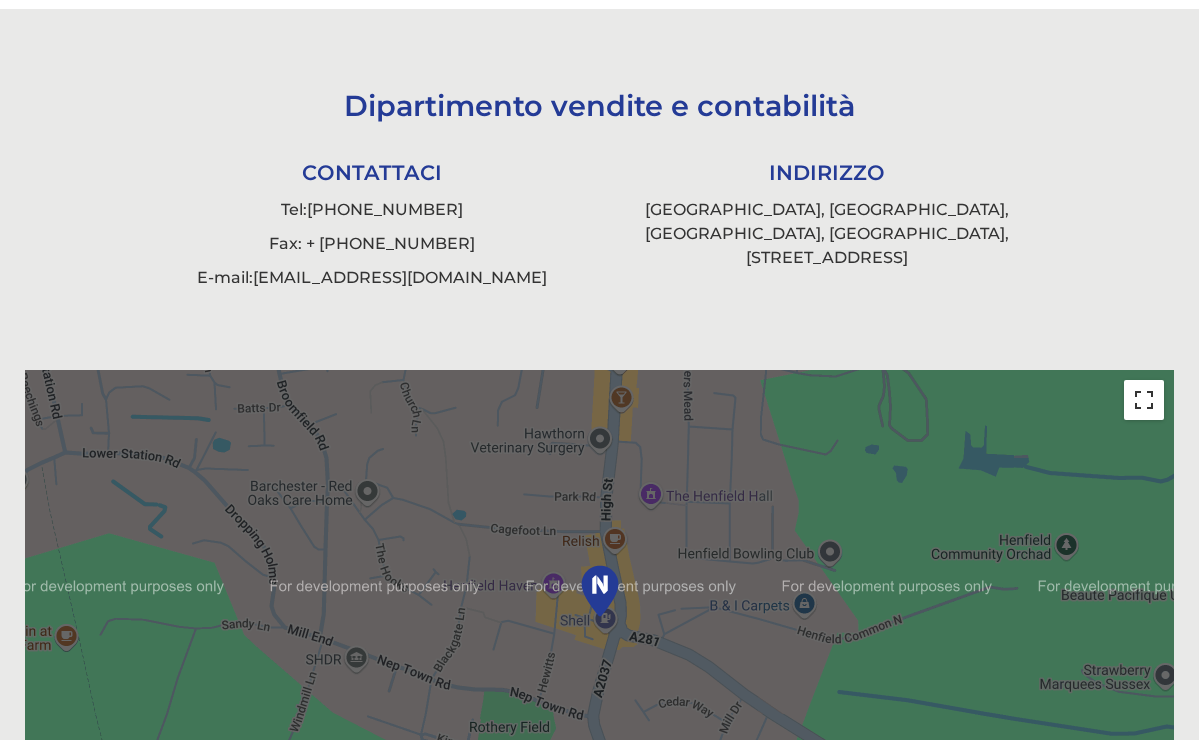 click at bounding box center (1144, 400) 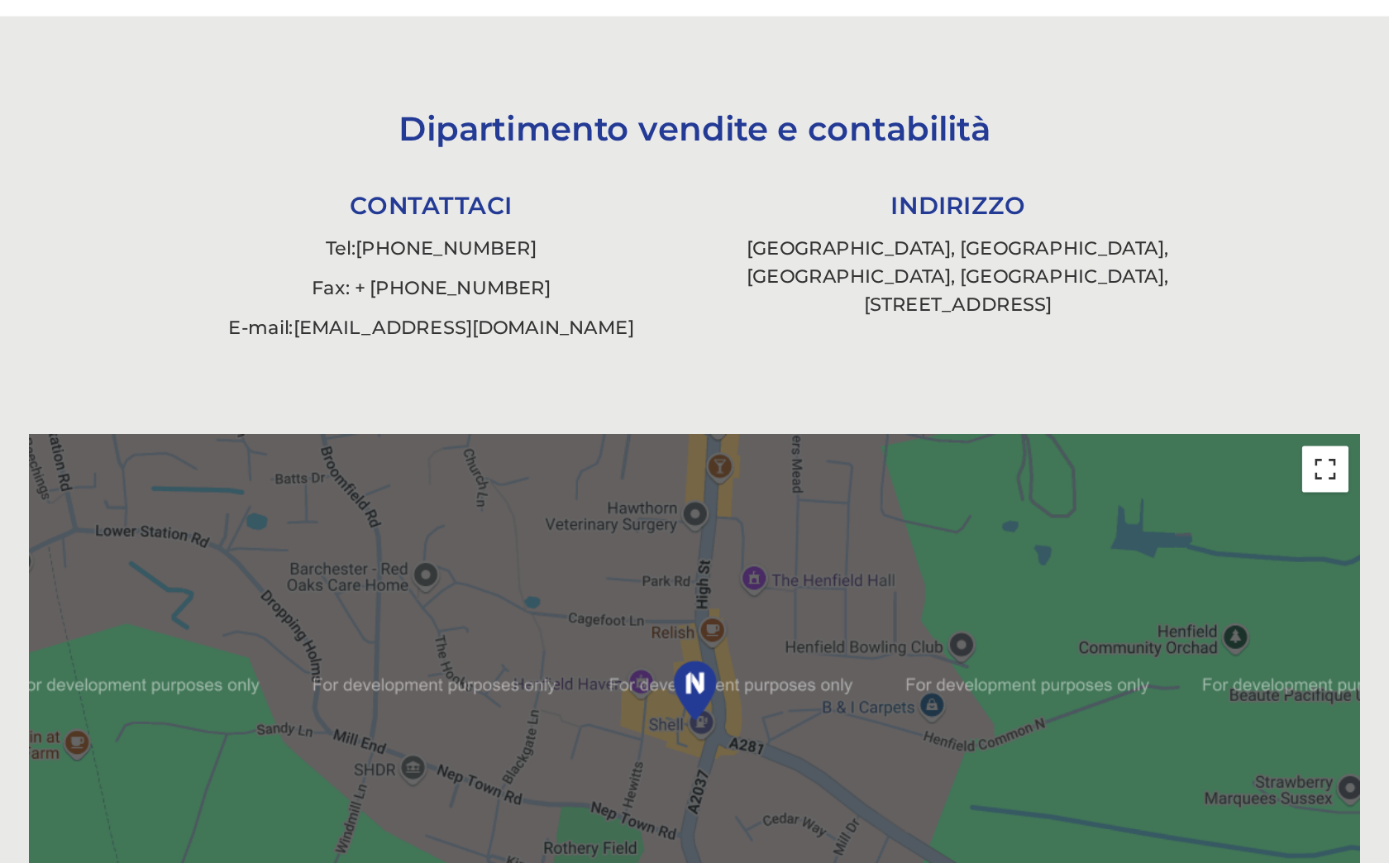 scroll, scrollTop: 0, scrollLeft: 0, axis: both 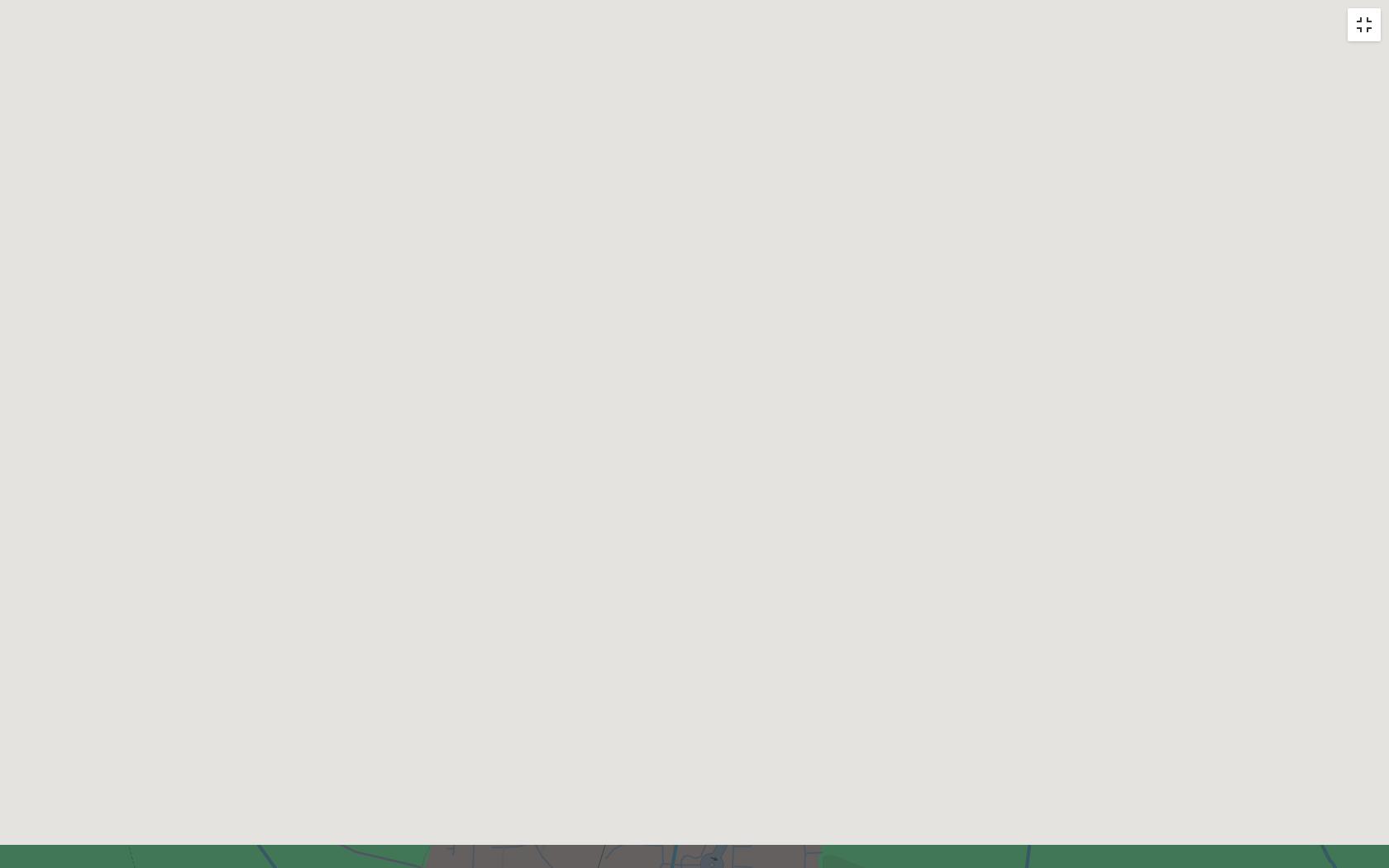 click at bounding box center (1364, 25) 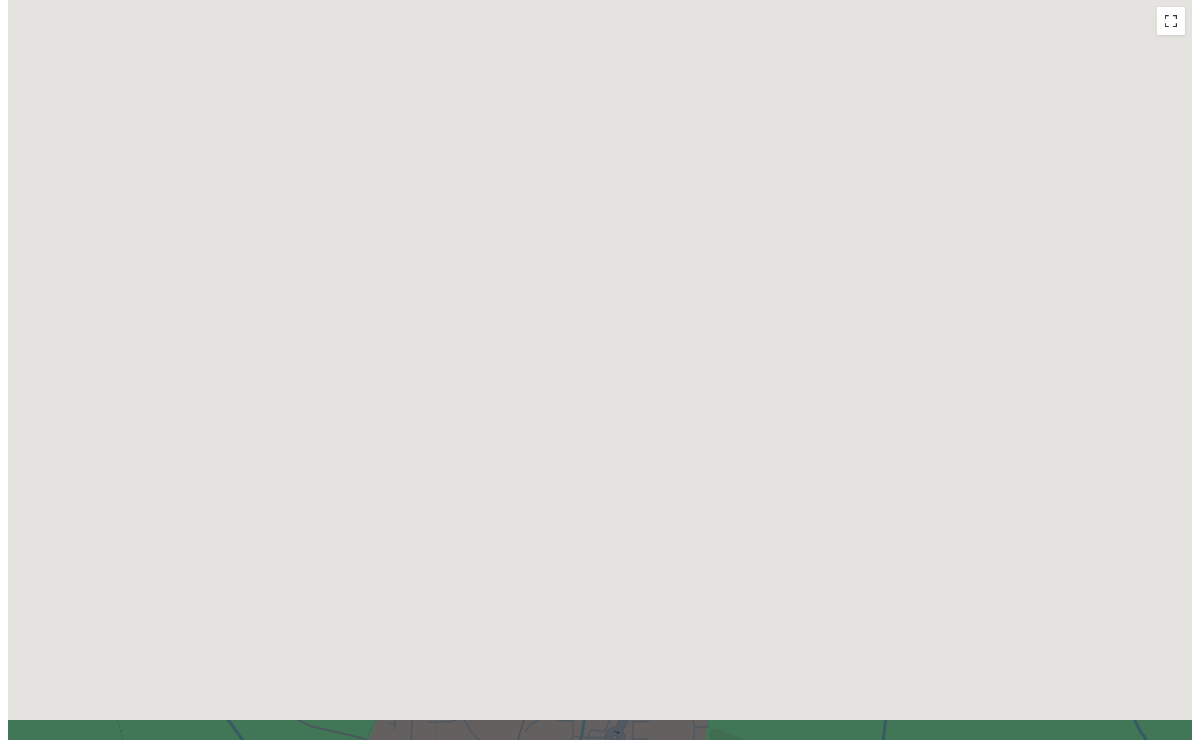 scroll, scrollTop: 1411, scrollLeft: 0, axis: vertical 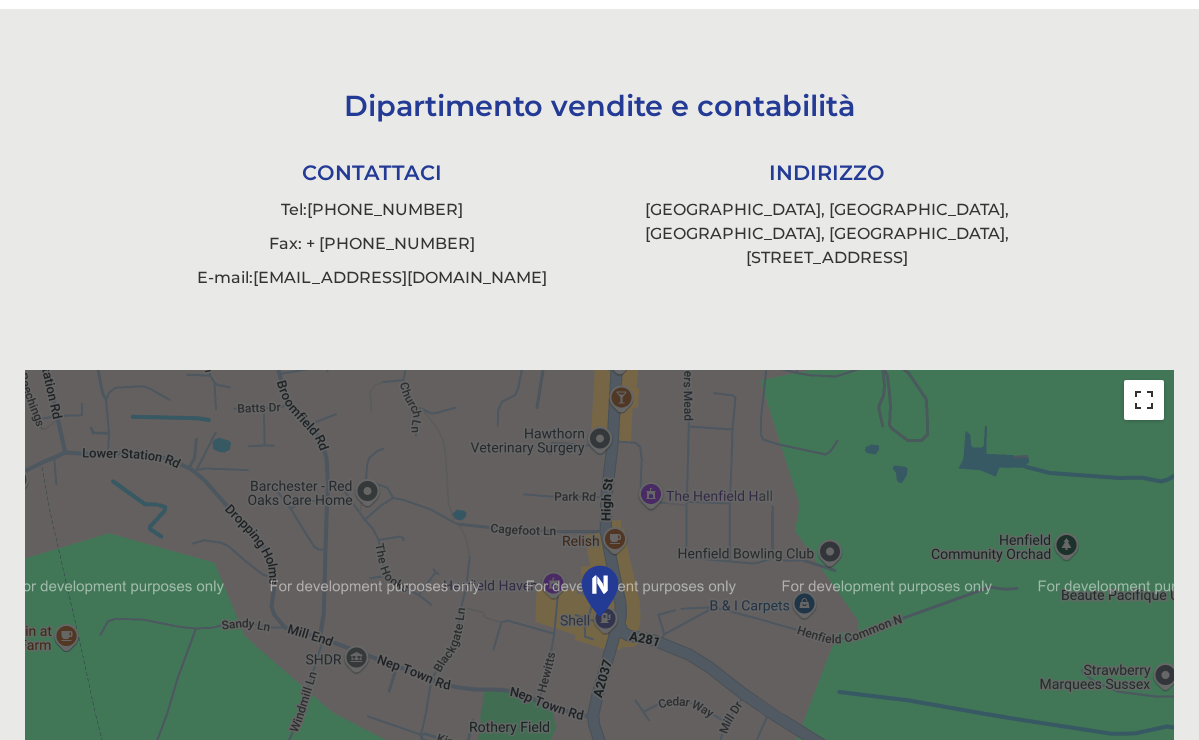 click at bounding box center (1144, 400) 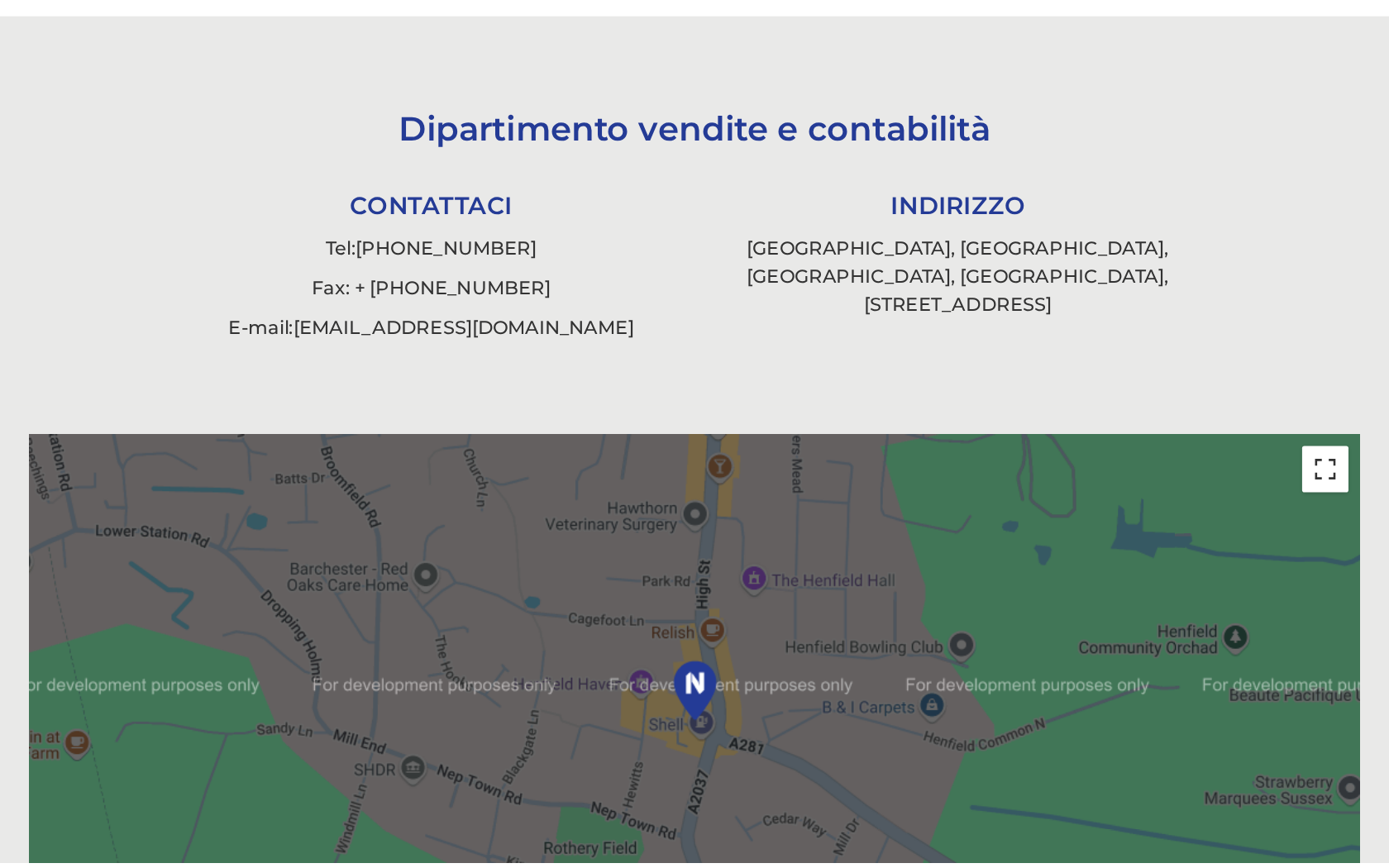 scroll, scrollTop: 0, scrollLeft: 0, axis: both 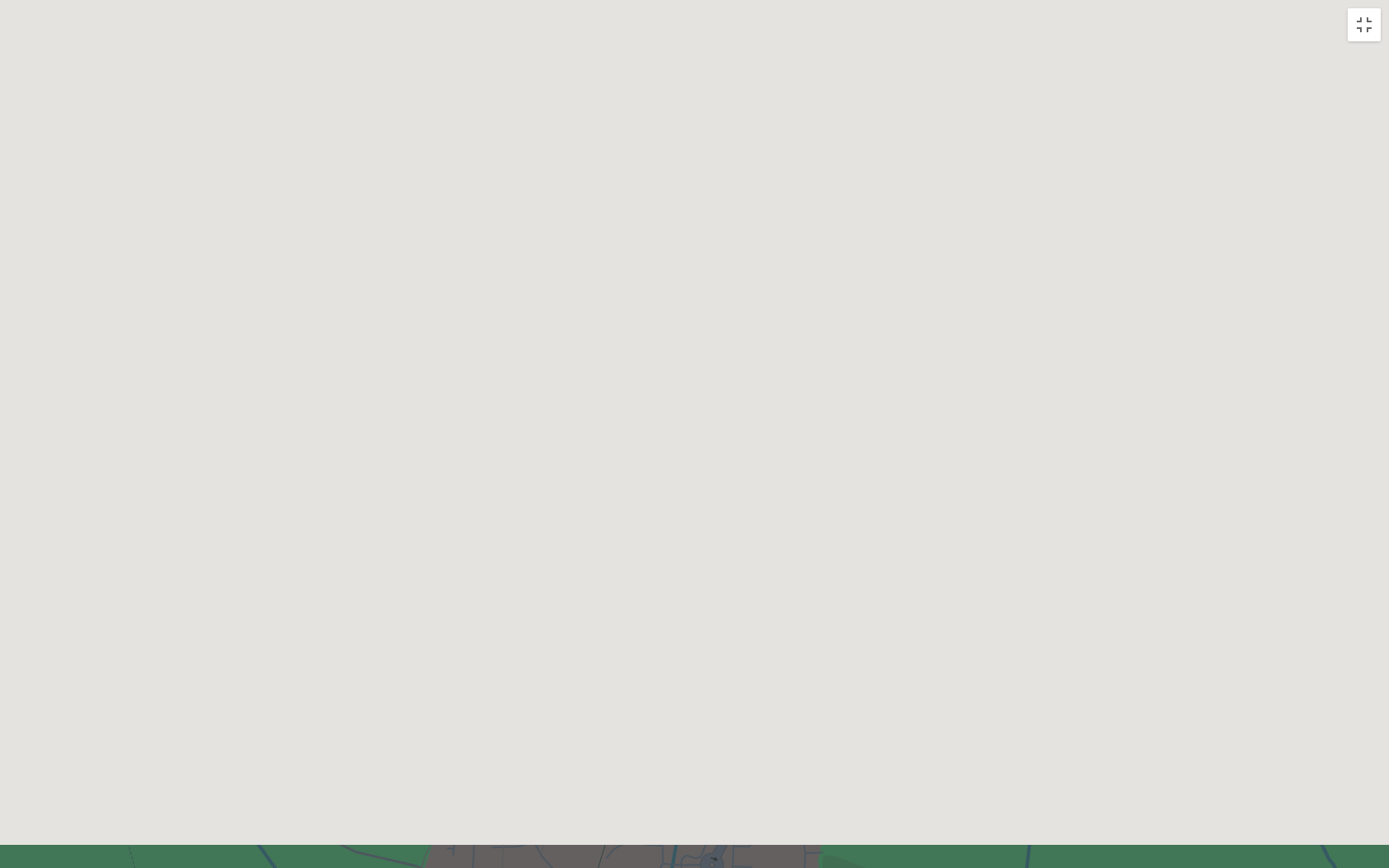 click at bounding box center [1364, 2745] 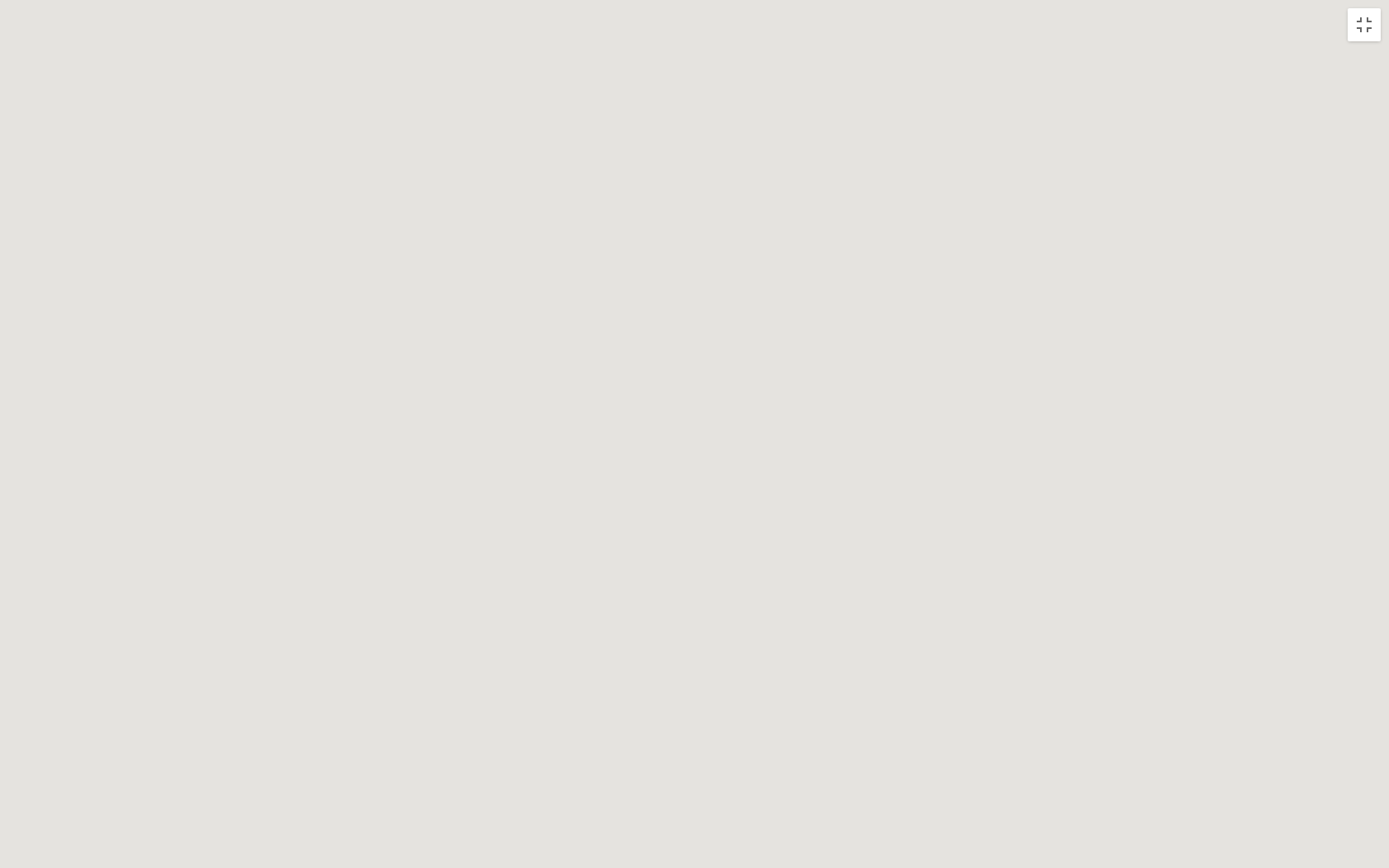 click at bounding box center [1323, 2745] 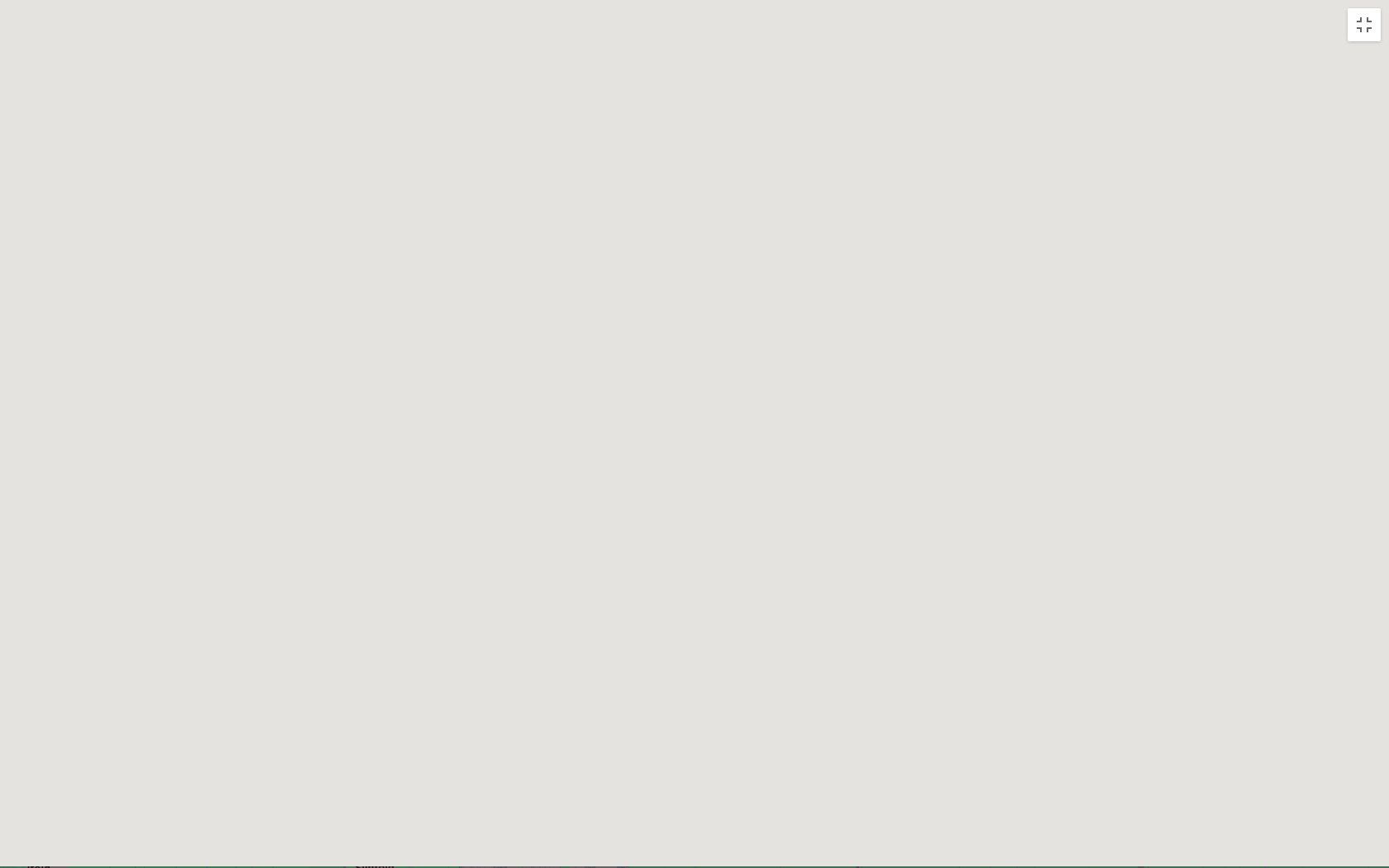 click at bounding box center (1323, 2745) 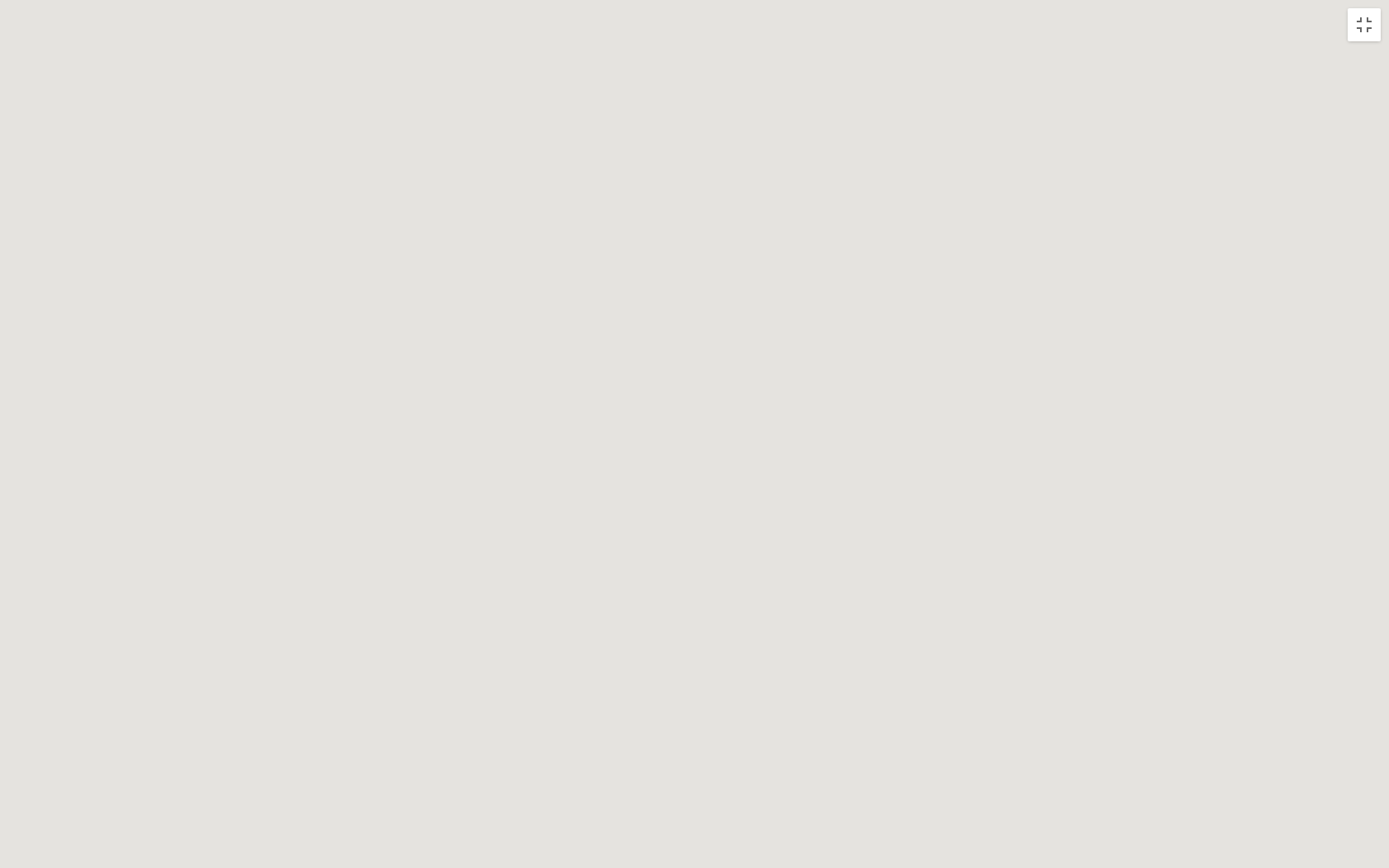 click at bounding box center (1323, 2745) 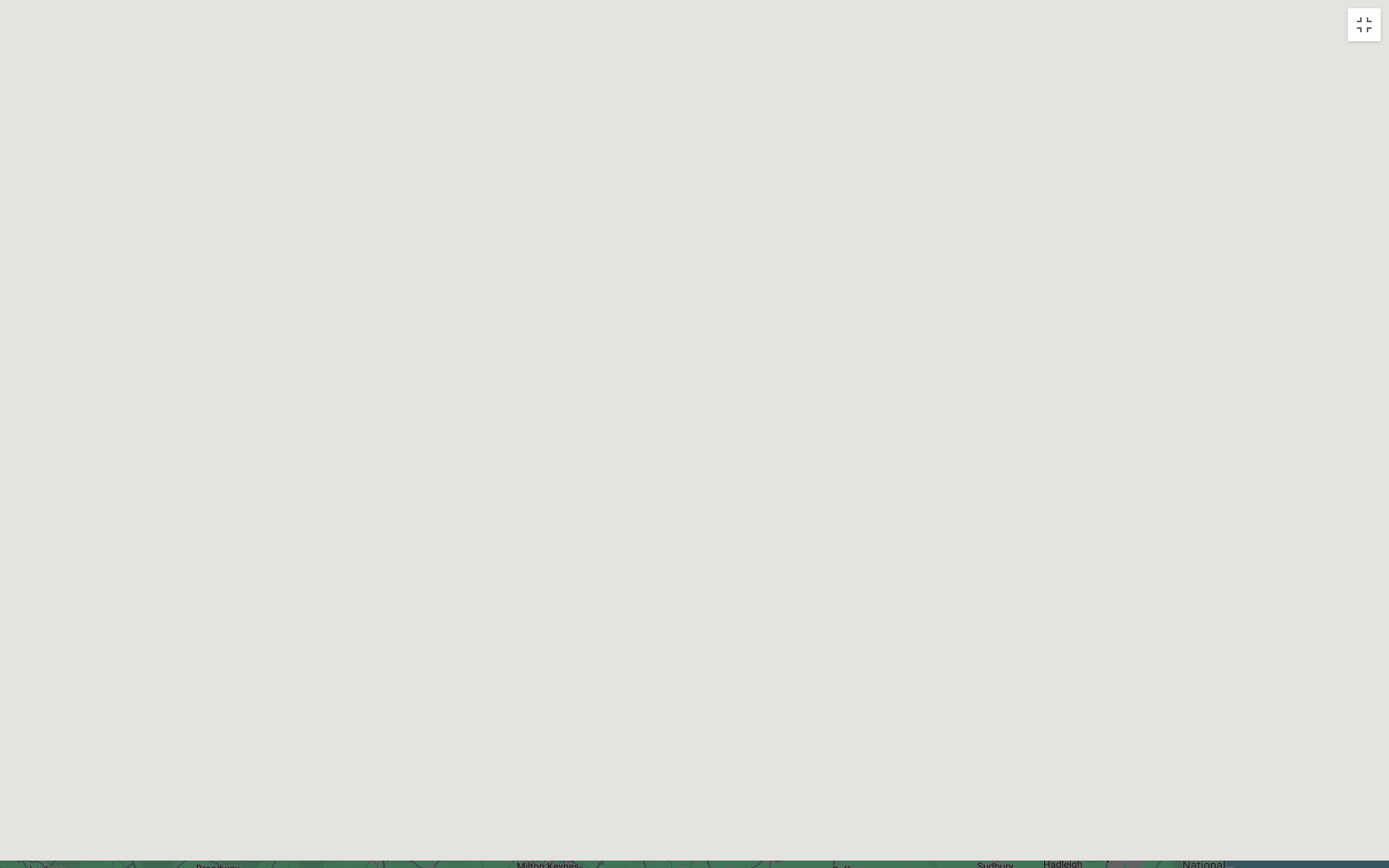 click at bounding box center (1323, 2745) 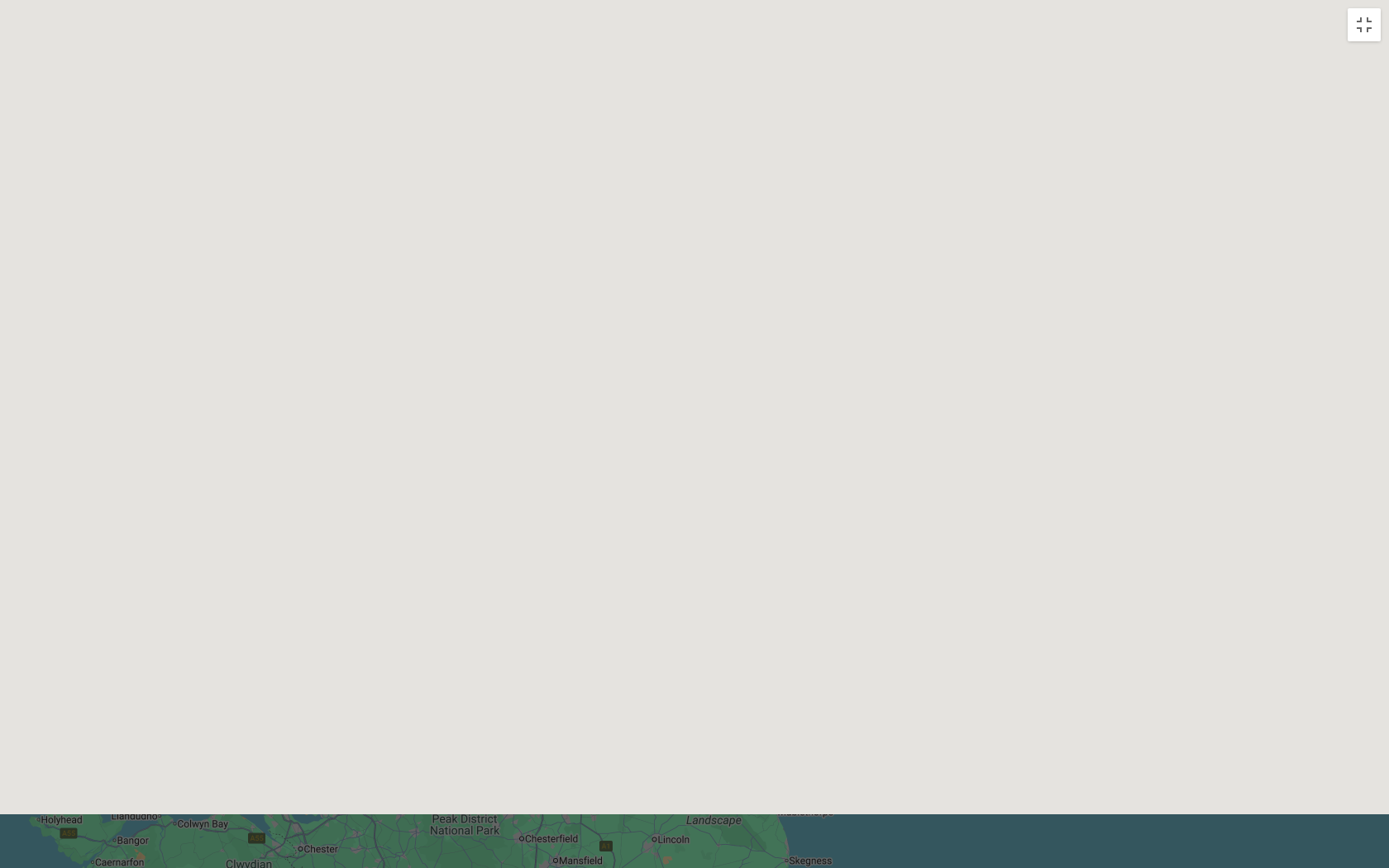 click at bounding box center (1323, 2745) 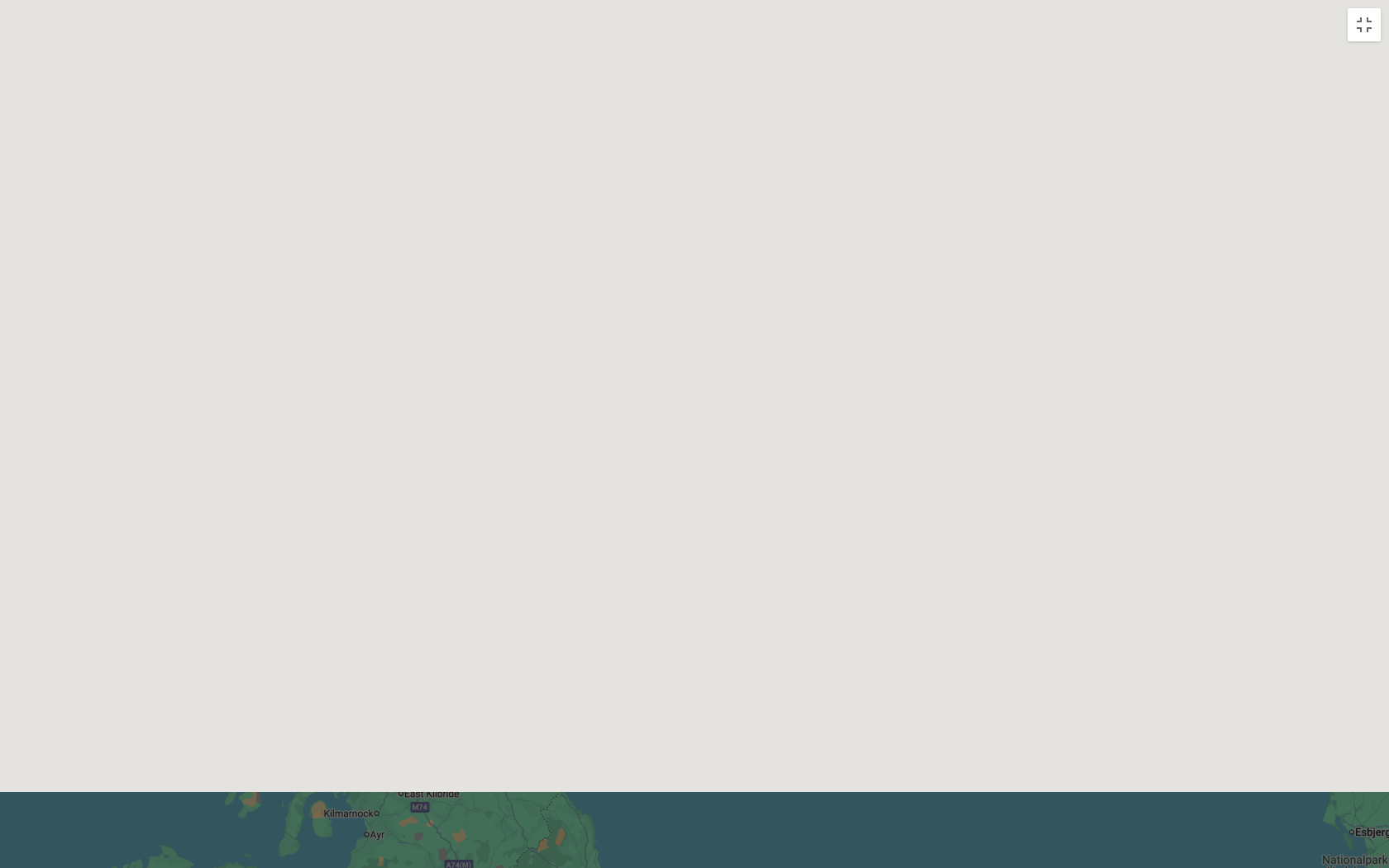 click at bounding box center [1323, 2663] 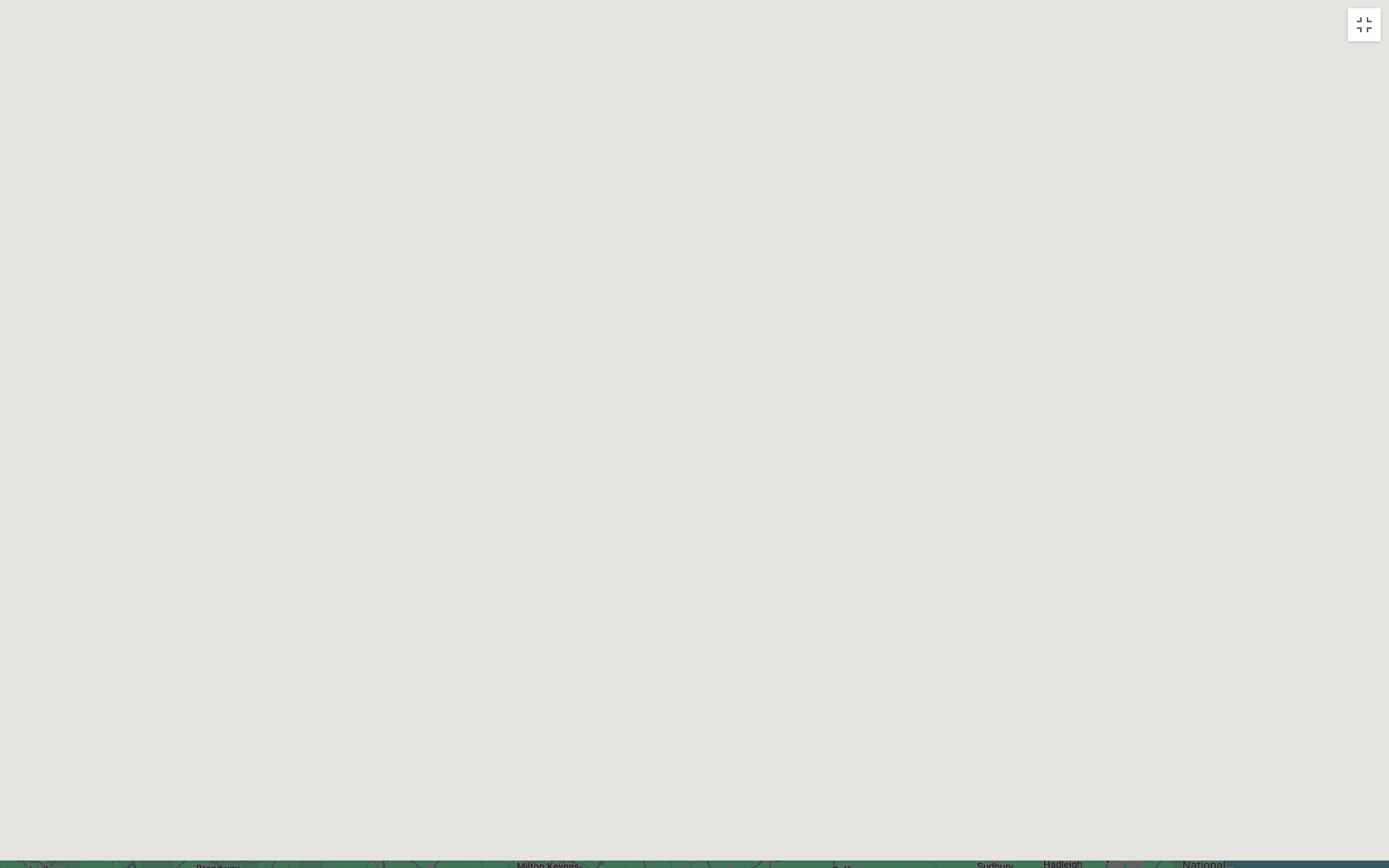 click at bounding box center (1323, 2663) 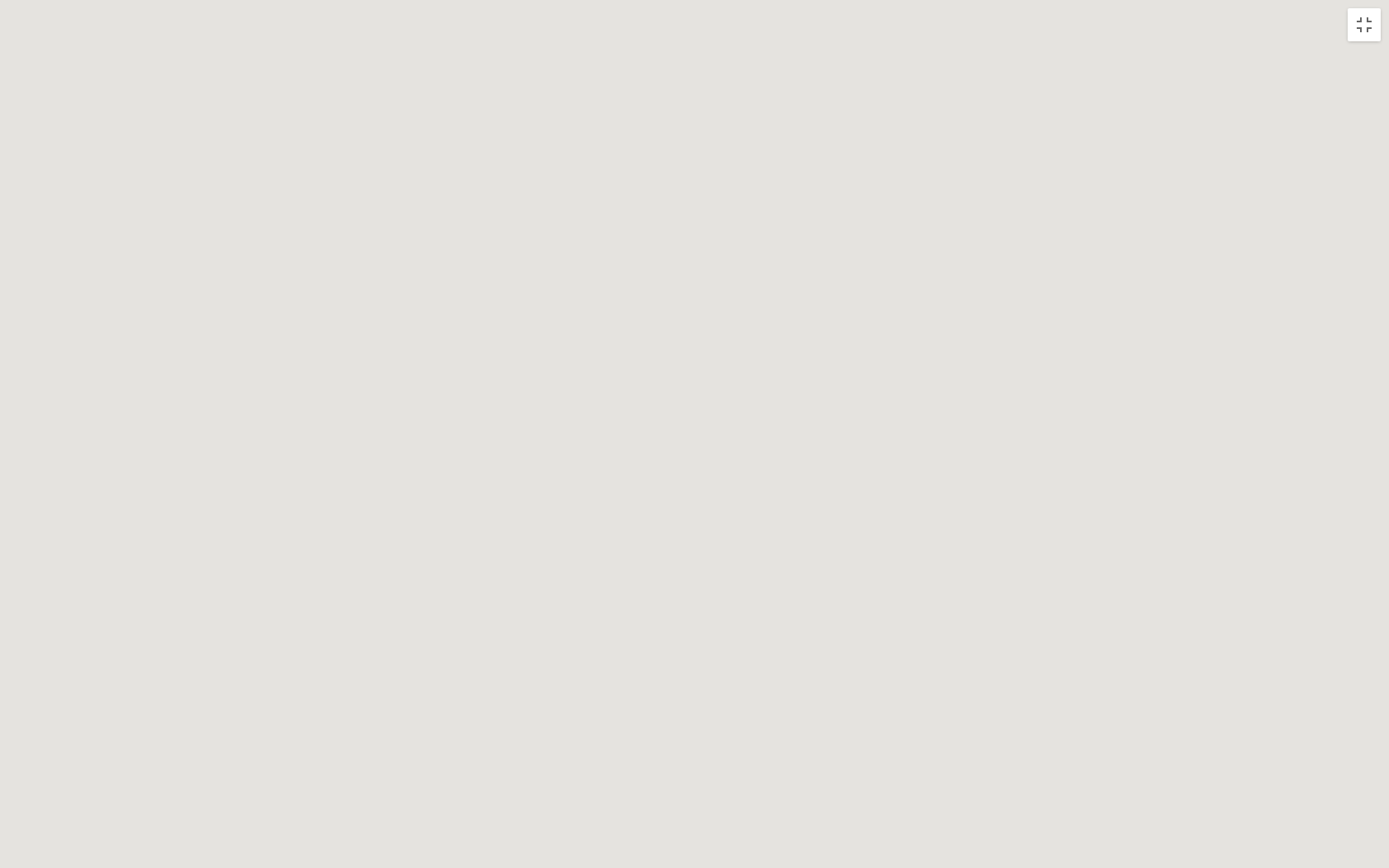 click at bounding box center (1323, 2663) 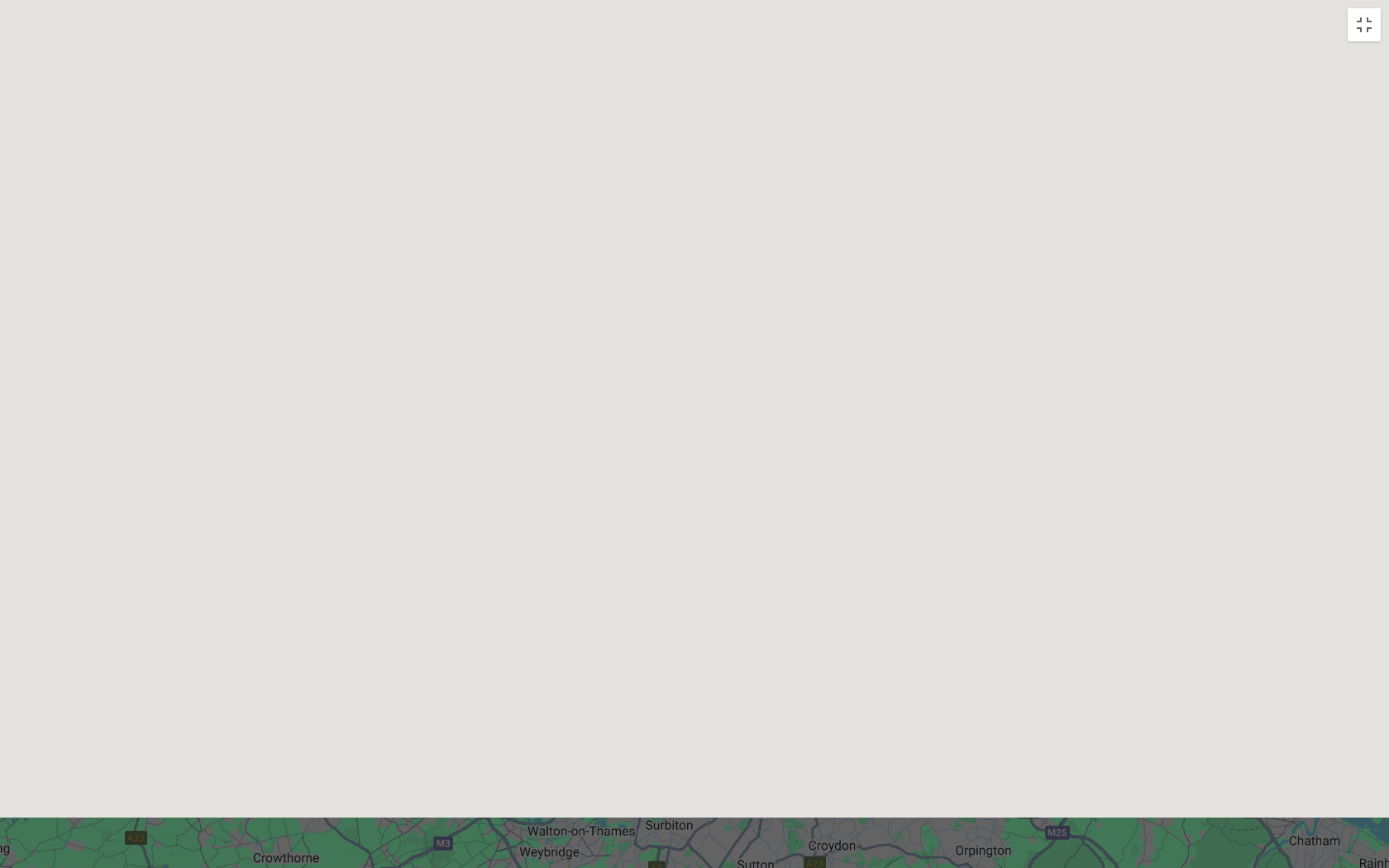 click at bounding box center (1323, 2745) 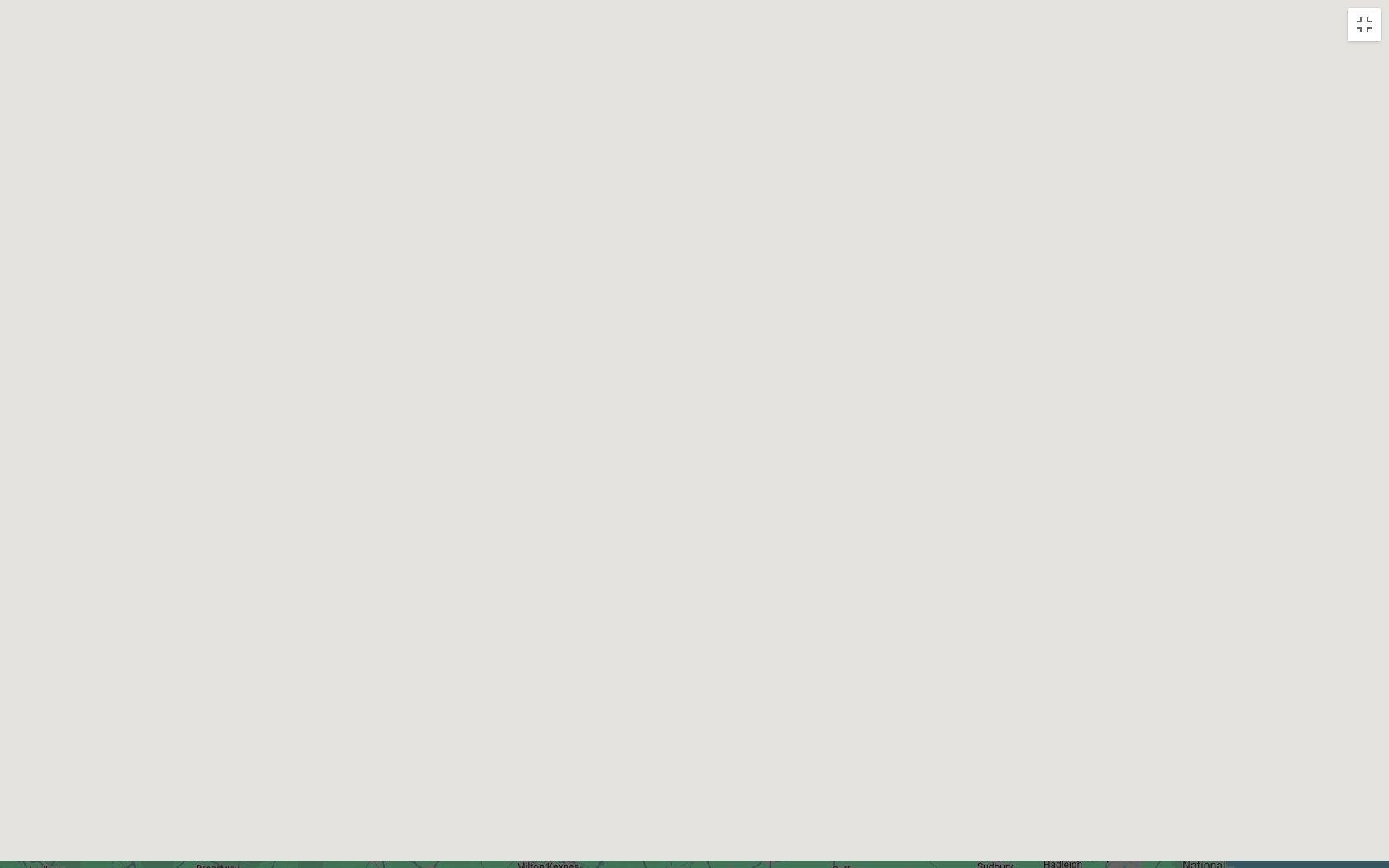 click at bounding box center [1323, 2745] 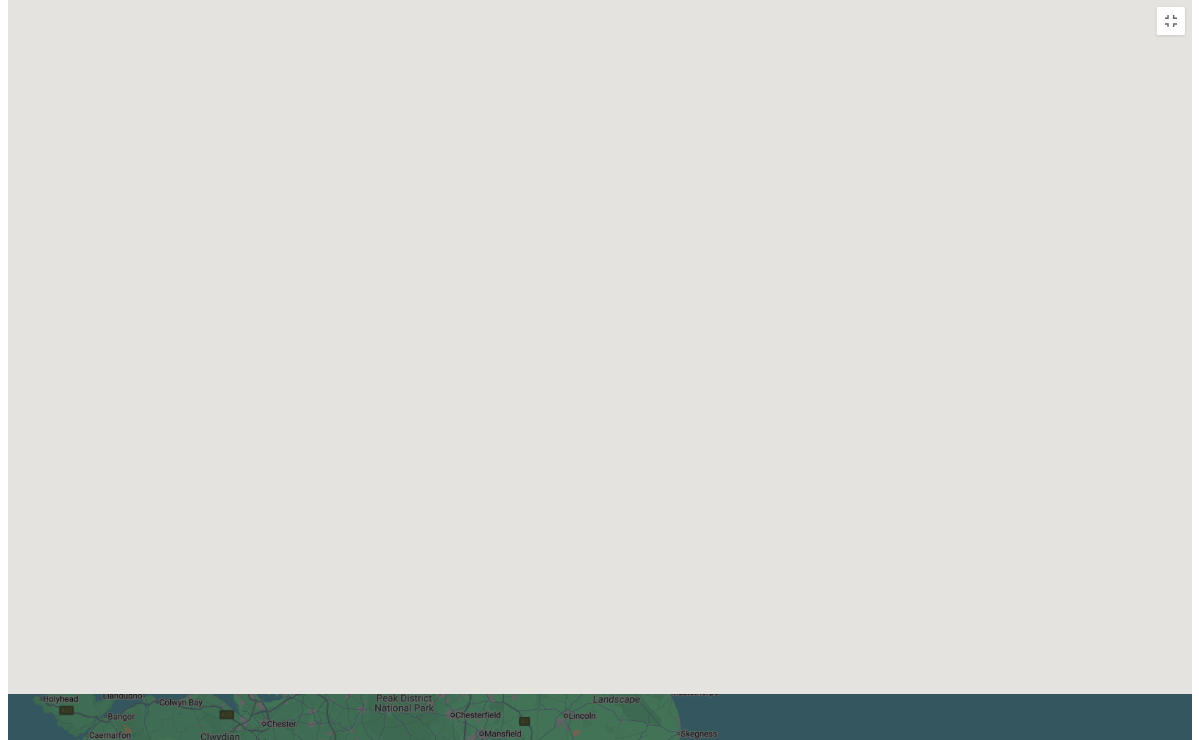 scroll, scrollTop: 1411, scrollLeft: 0, axis: vertical 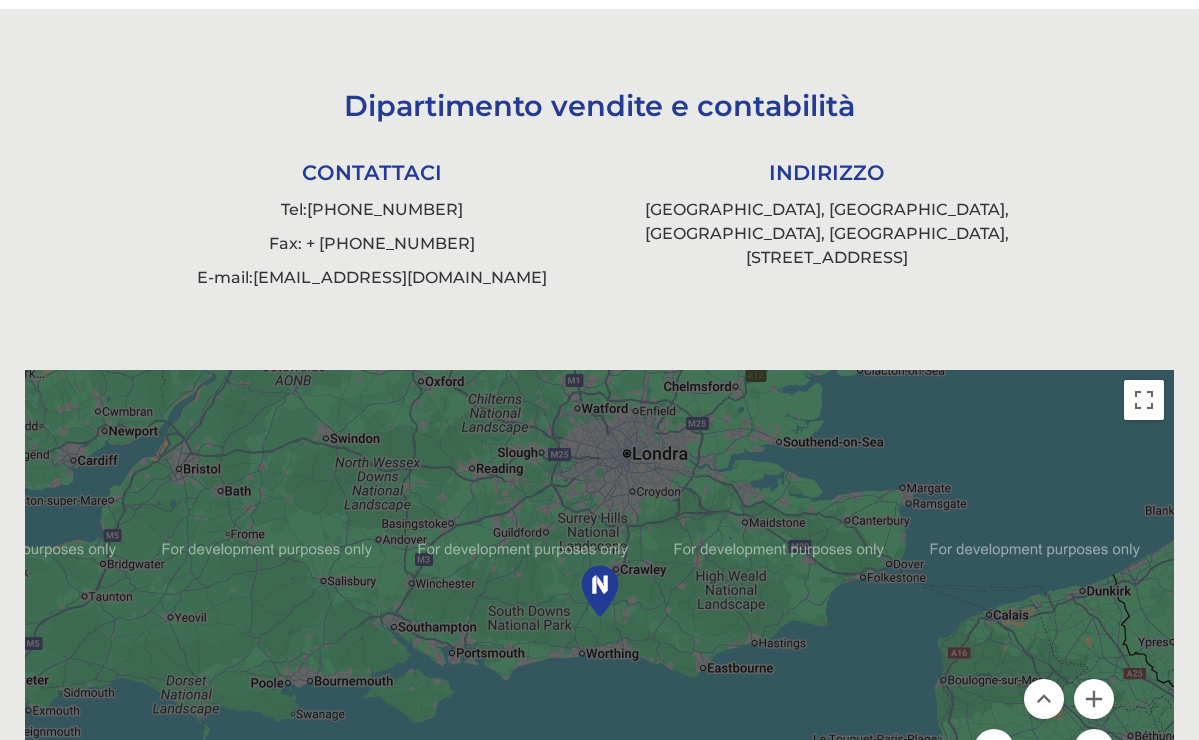 click on "CONTATTACI" at bounding box center (372, 172) 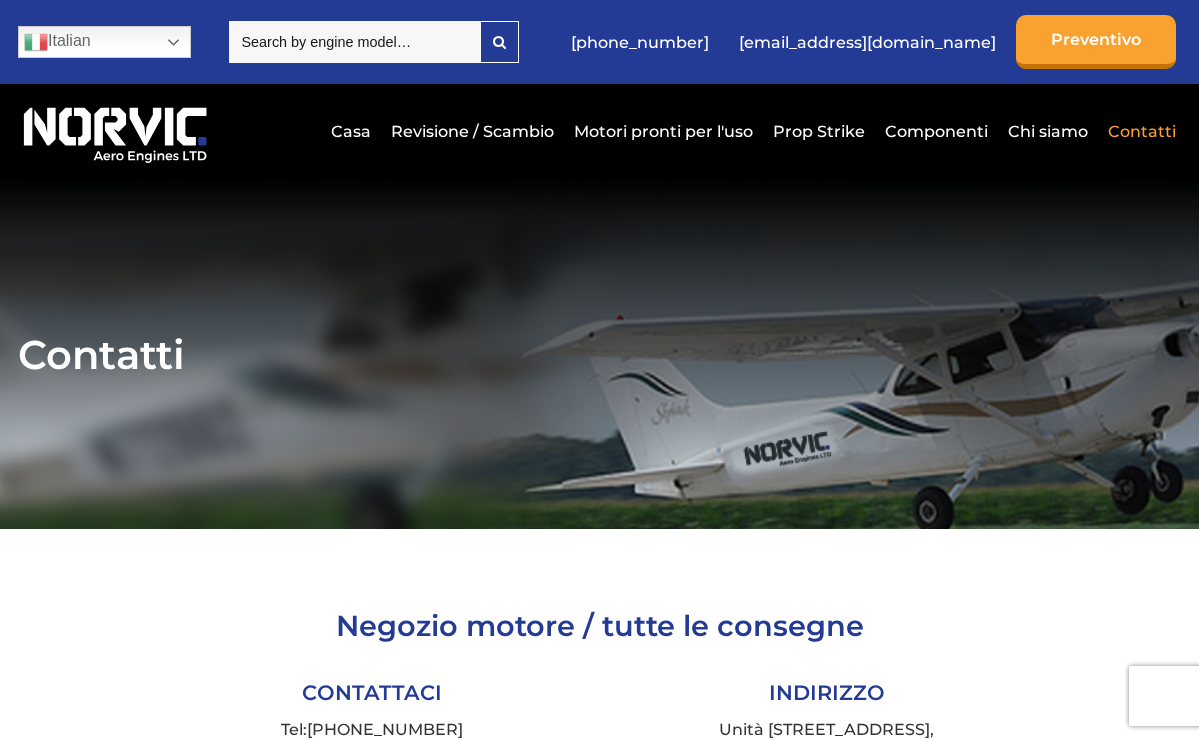 scroll, scrollTop: 18, scrollLeft: 0, axis: vertical 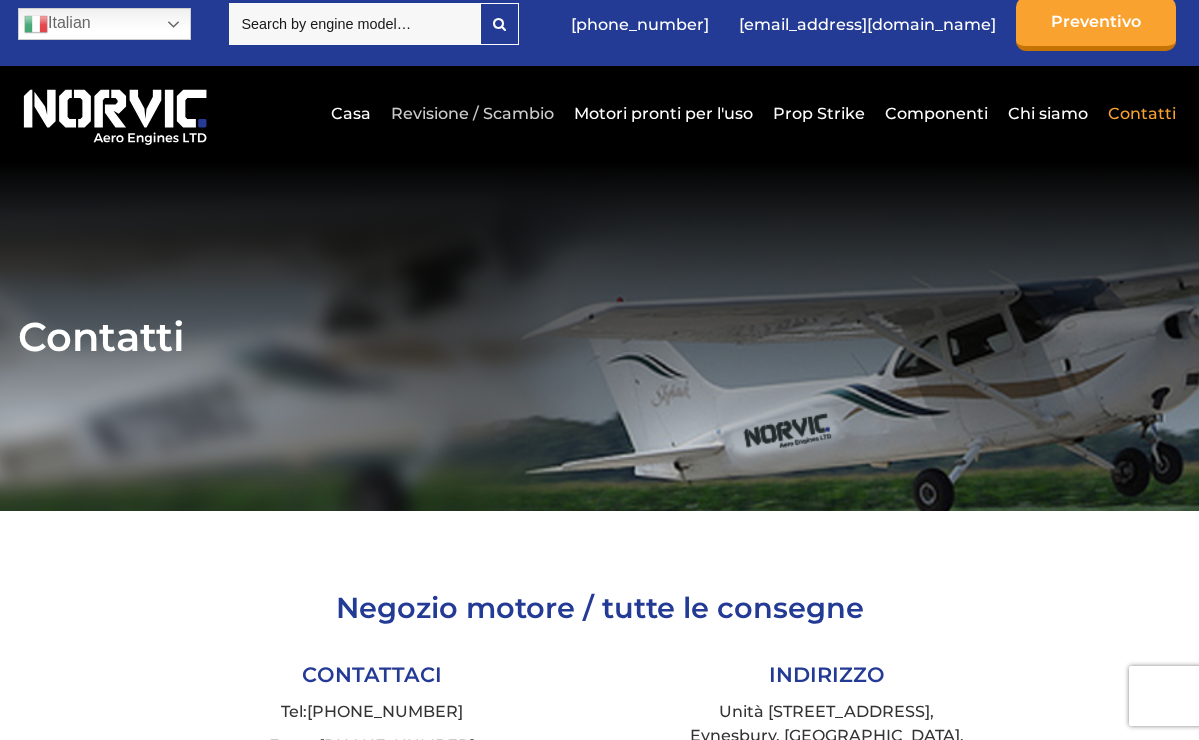 click on "Revisione / Scambio" at bounding box center (472, 113) 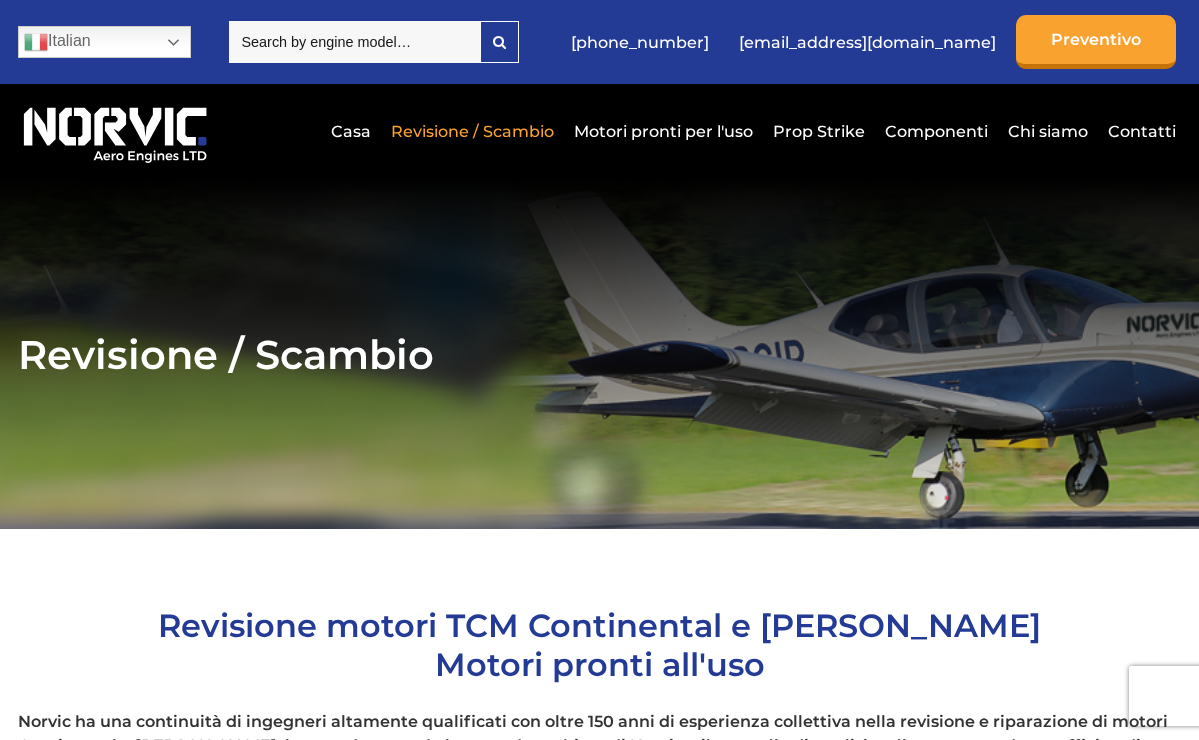scroll, scrollTop: 0, scrollLeft: 0, axis: both 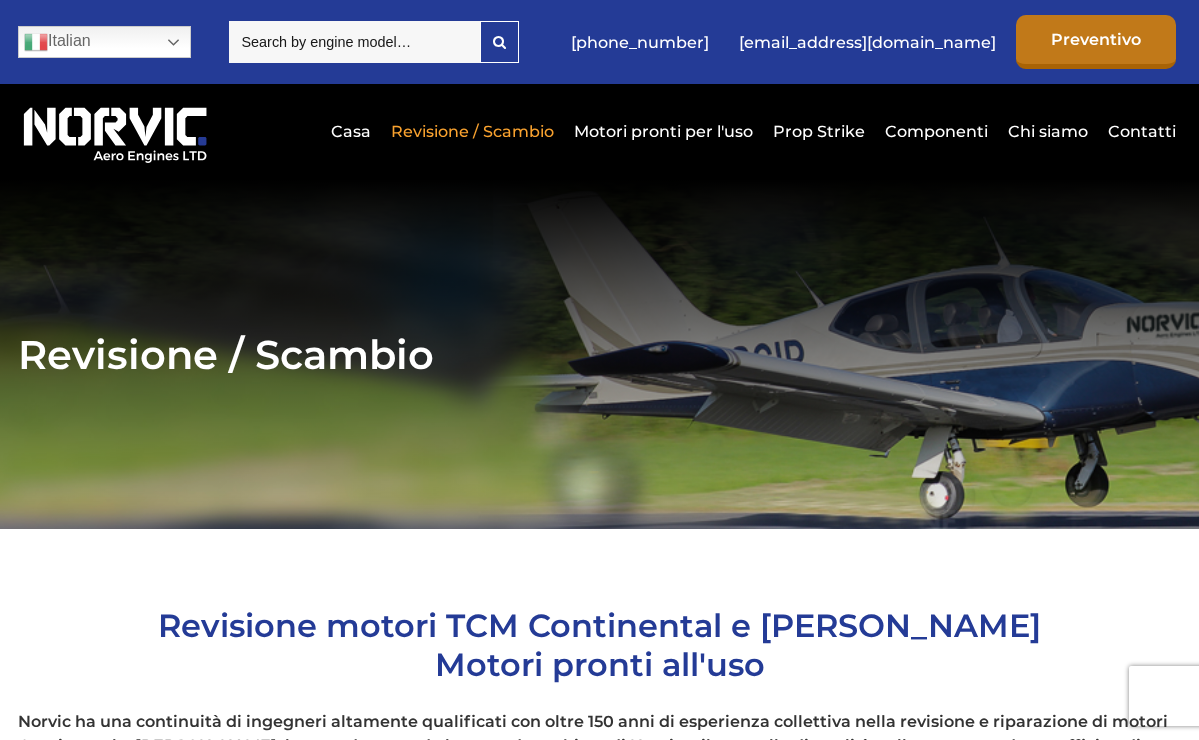 click on "Preventivo" at bounding box center (1096, 42) 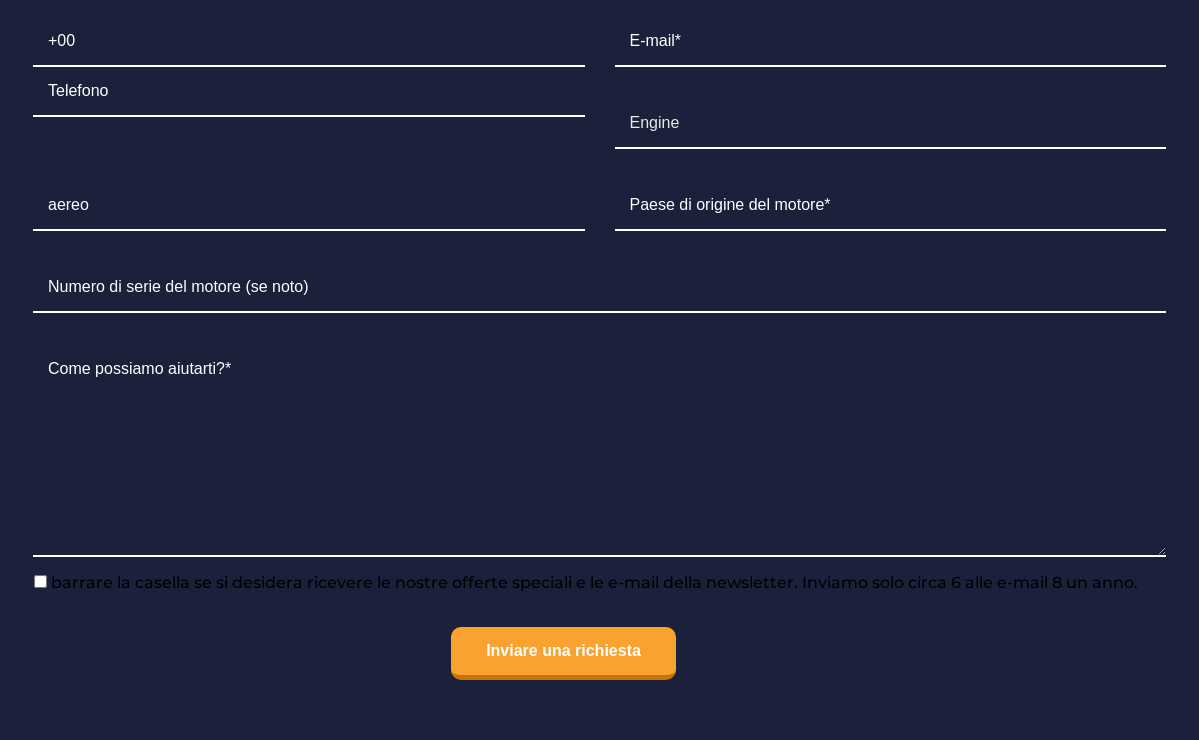 scroll, scrollTop: 1694, scrollLeft: 0, axis: vertical 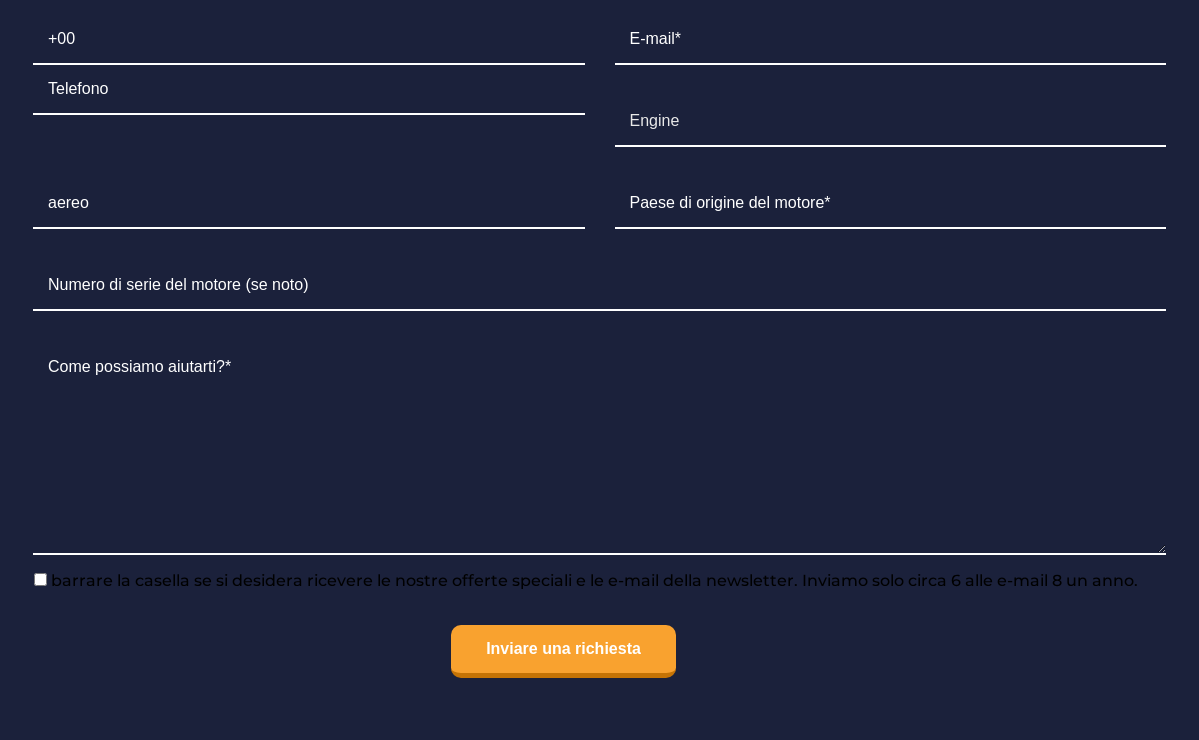 click on "barrare la casella se si desidera ricevere le nostre offerte speciali e le e-mail della newsletter. Inviamo solo circa 6 alle e-mail 8 un anno." at bounding box center (40, 579) 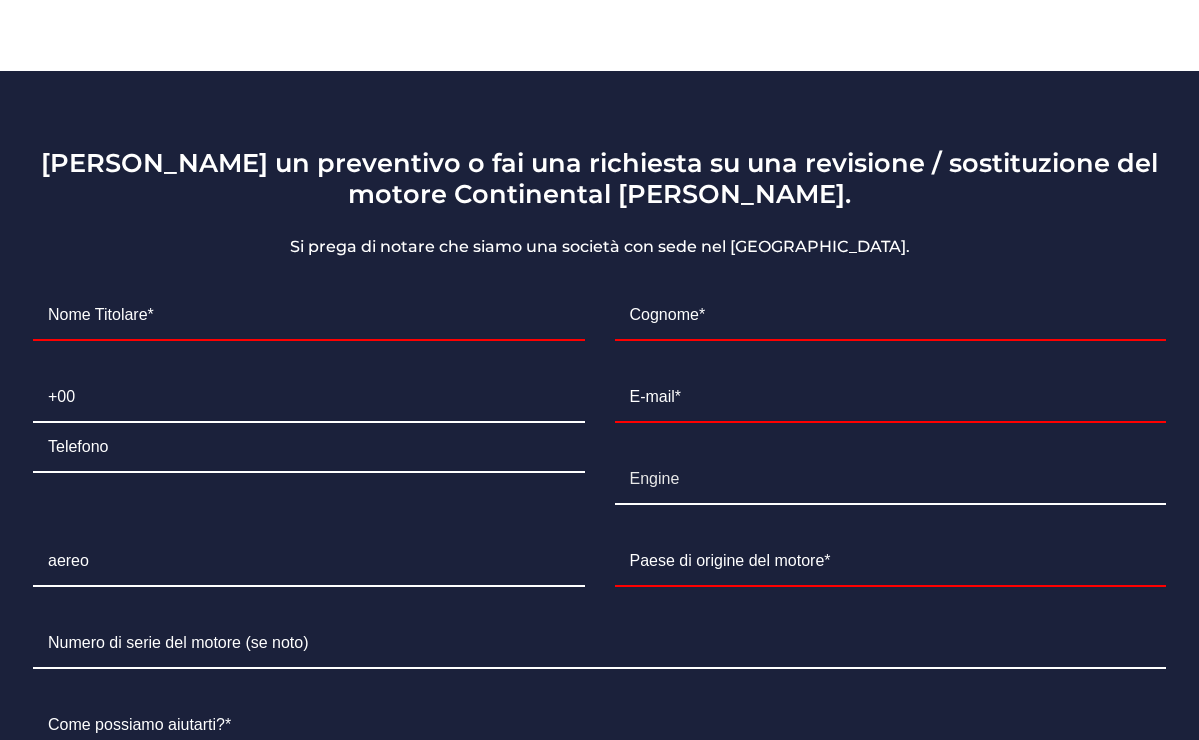 scroll, scrollTop: 1326, scrollLeft: 0, axis: vertical 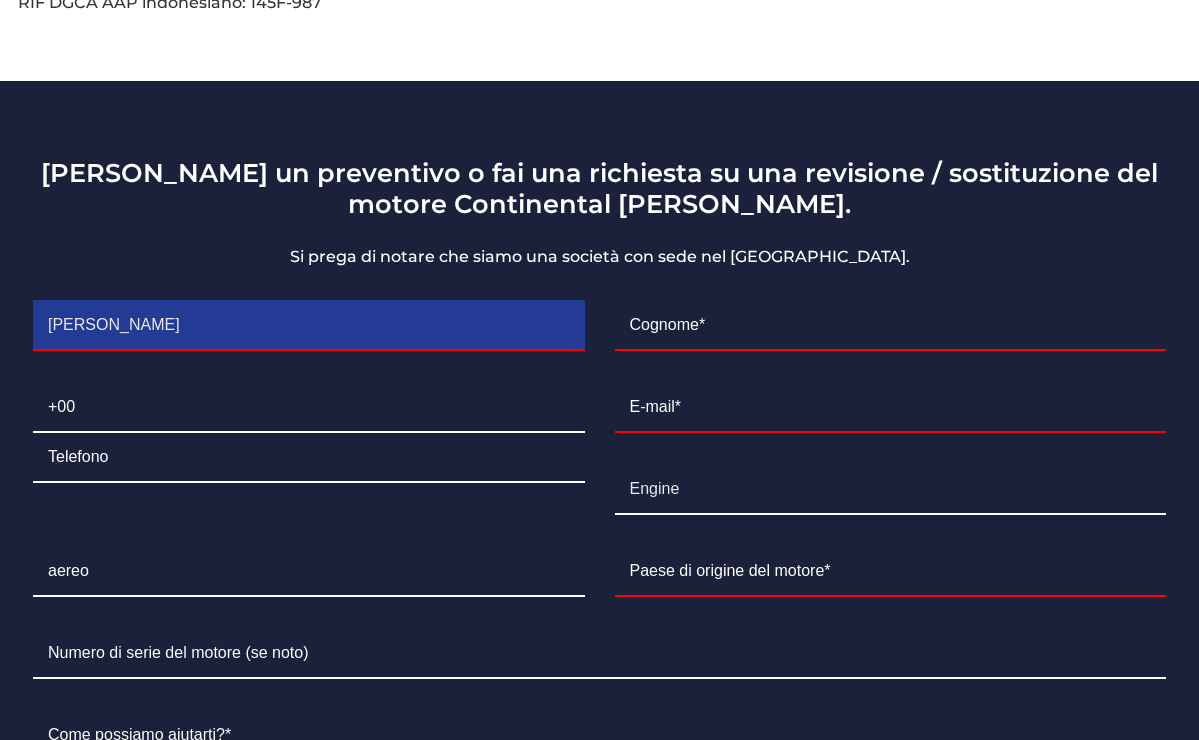 type on "ernesto" 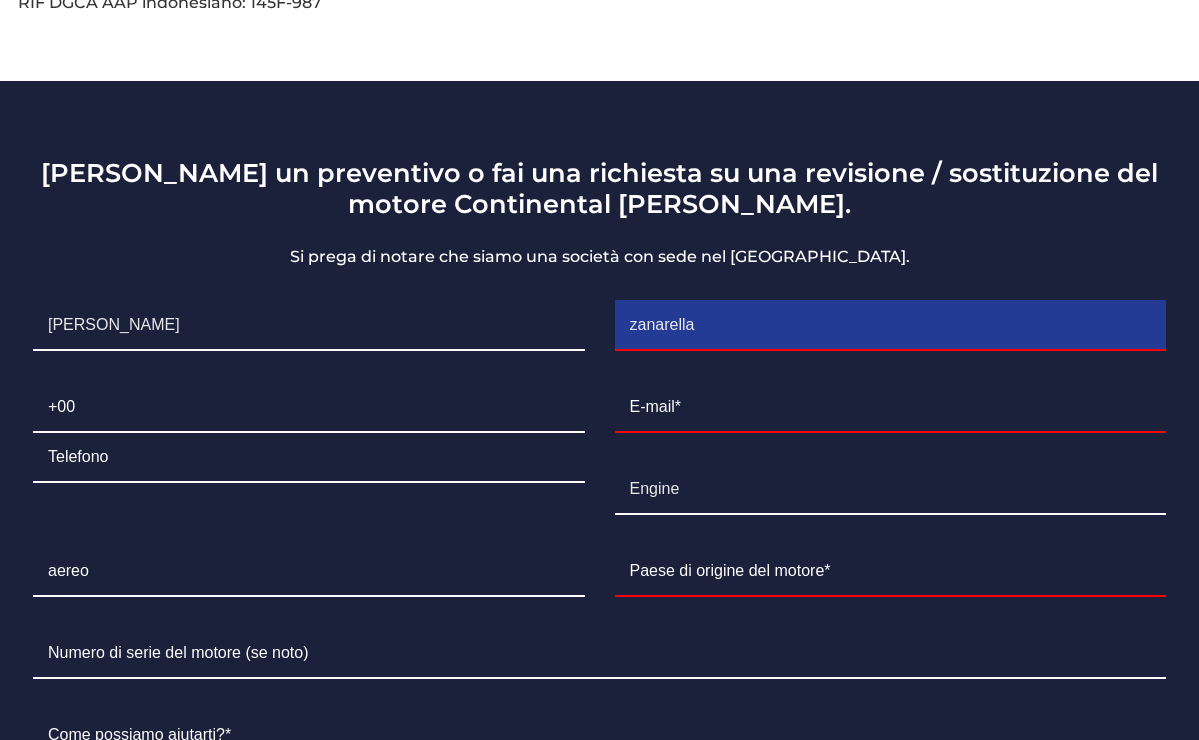 type on "zanarella" 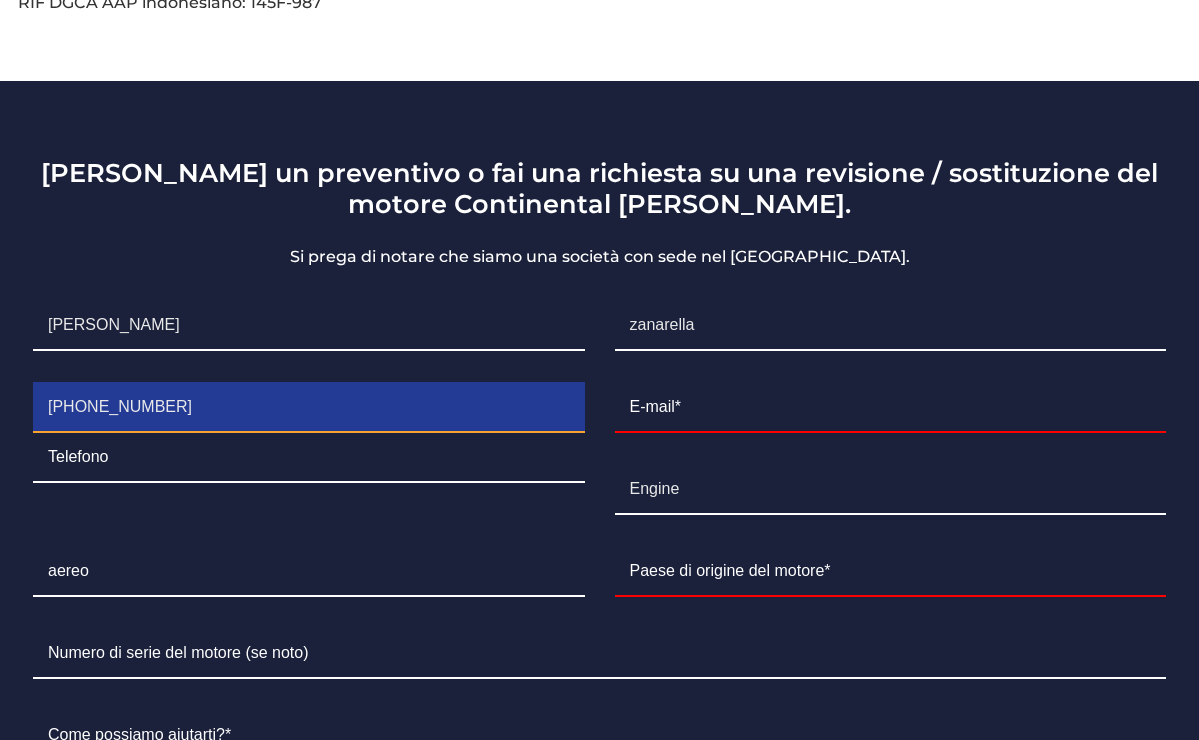 type on "+39 3482702541" 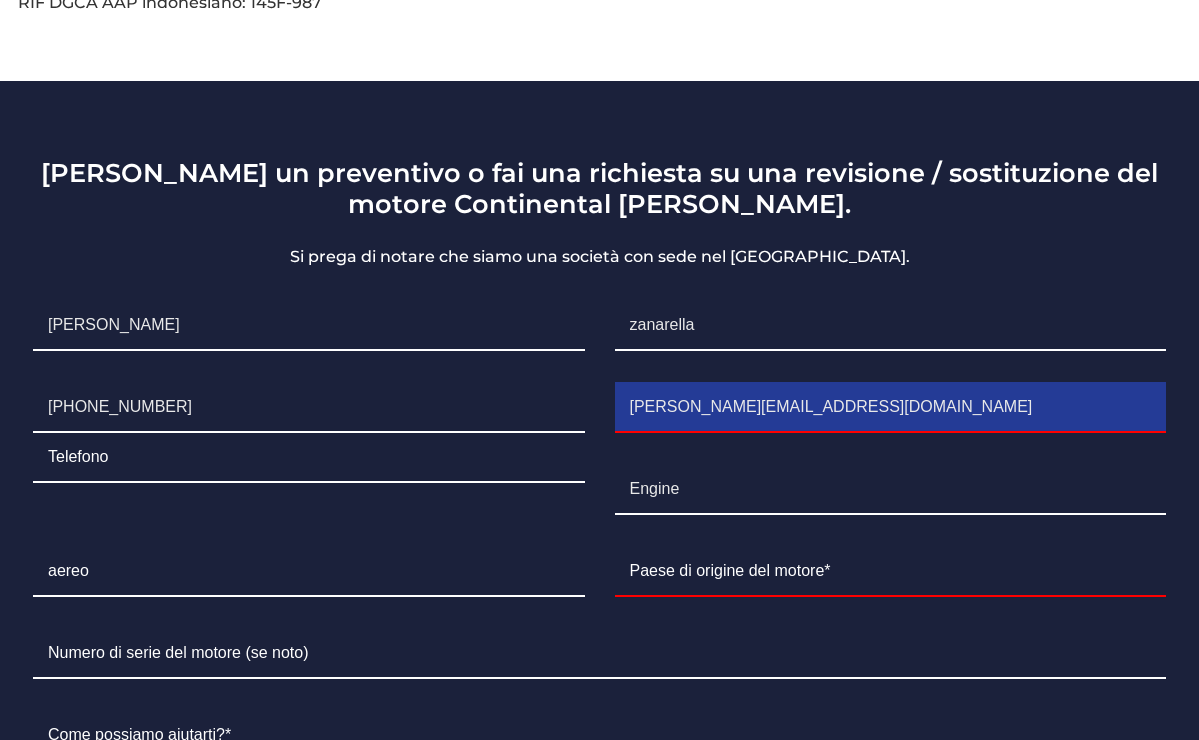 type on "ernesto@bew-concept.it" 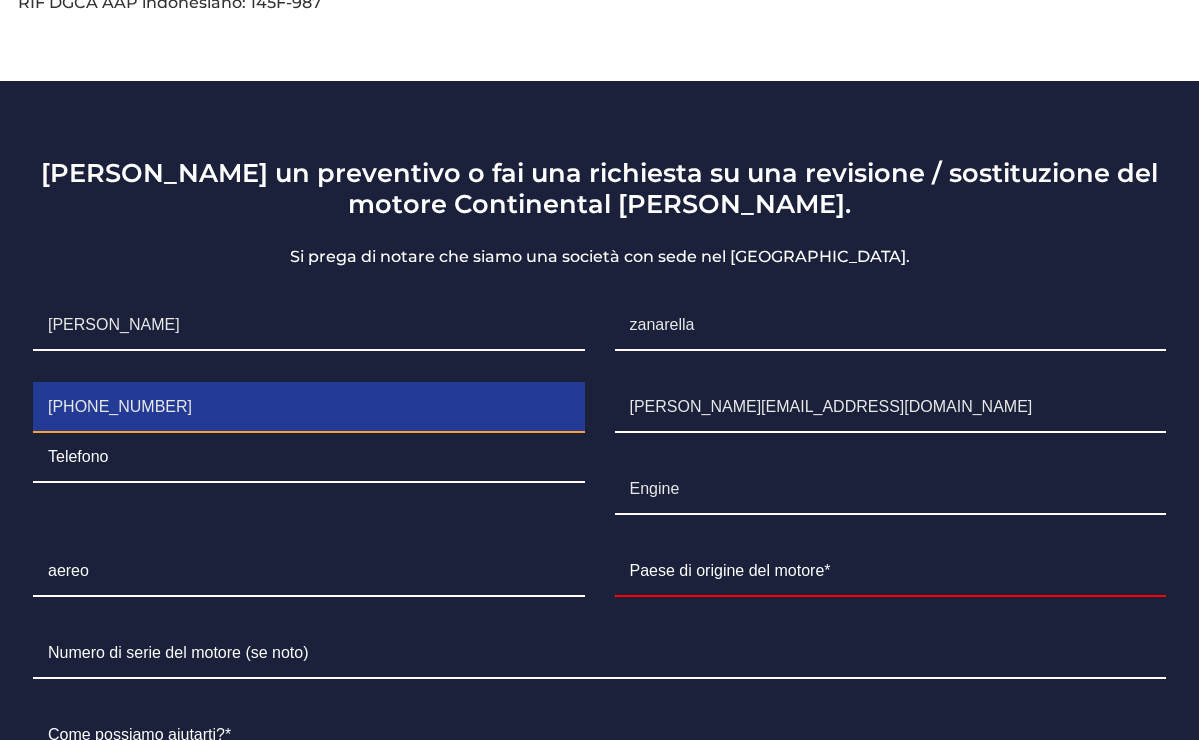 click on "+39 3482702541" at bounding box center (309, 408) 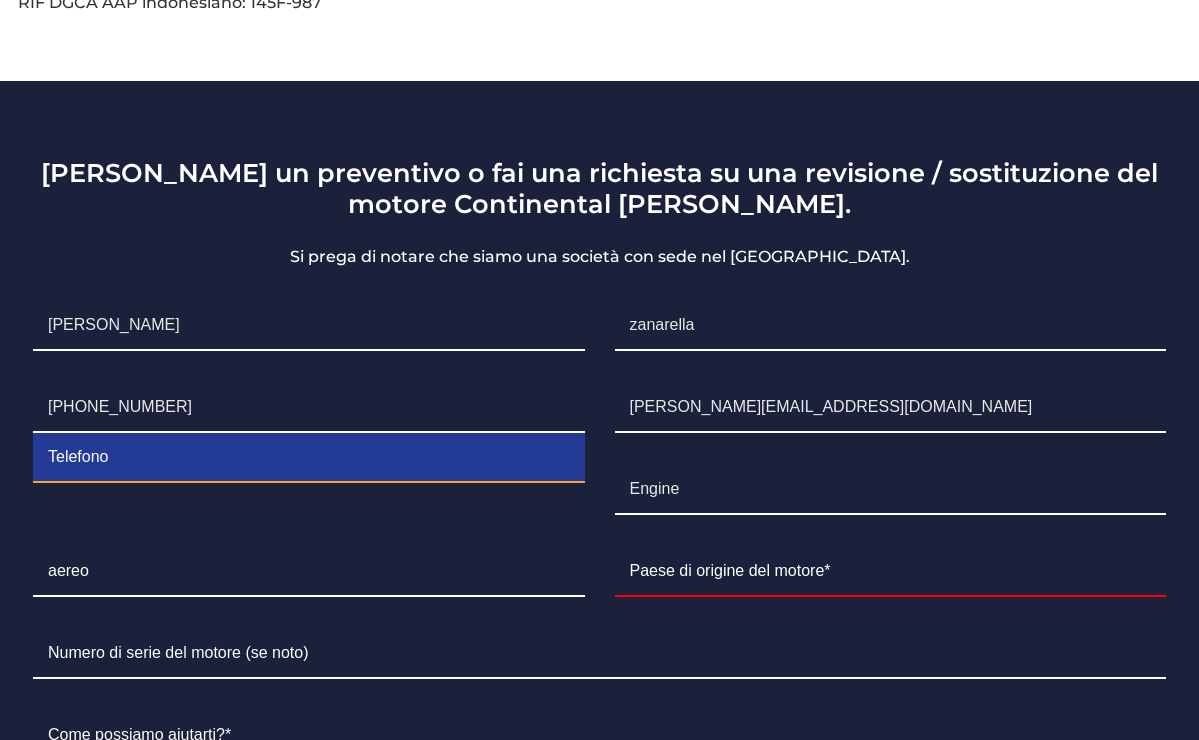click at bounding box center (309, 458) 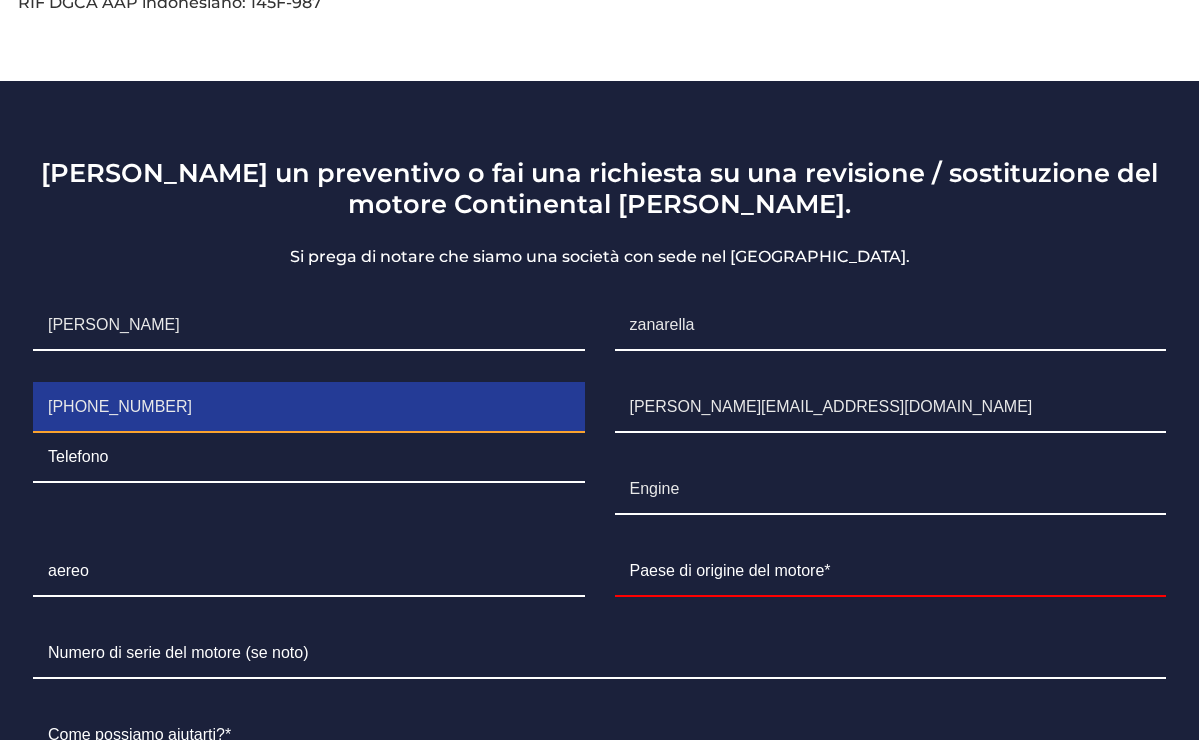 drag, startPoint x: 216, startPoint y: 416, endPoint x: 39, endPoint y: 415, distance: 177.00282 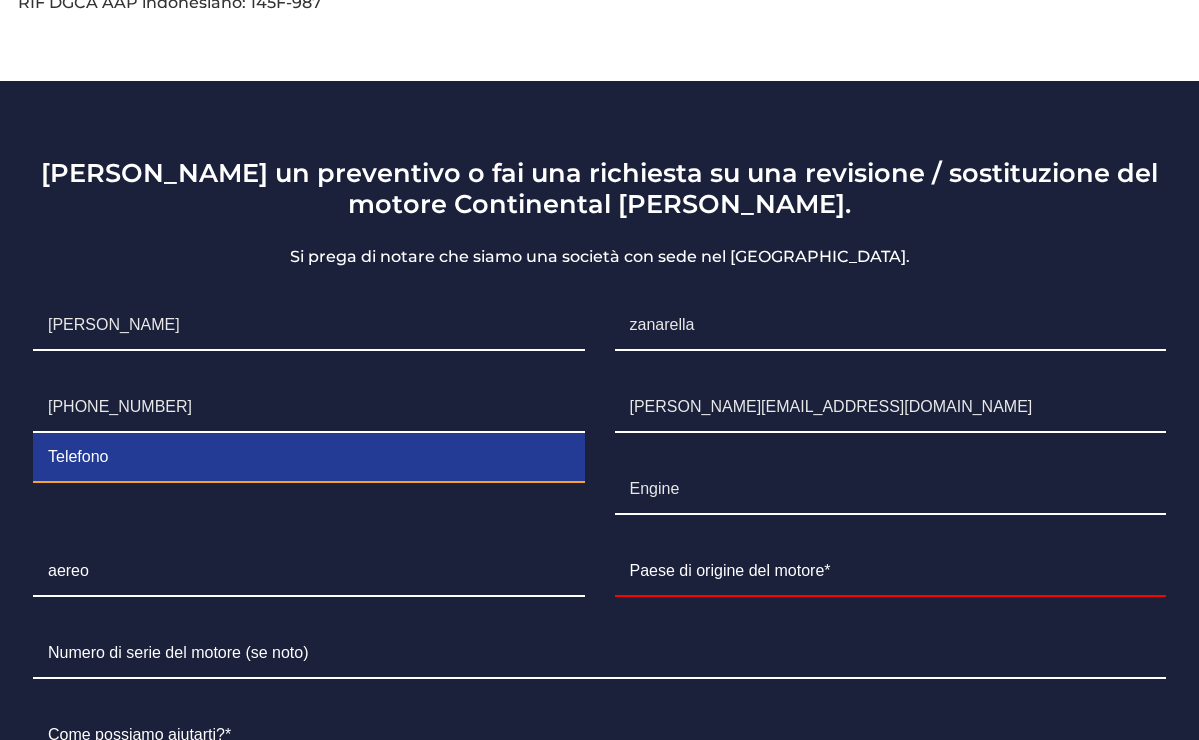 click at bounding box center (309, 458) 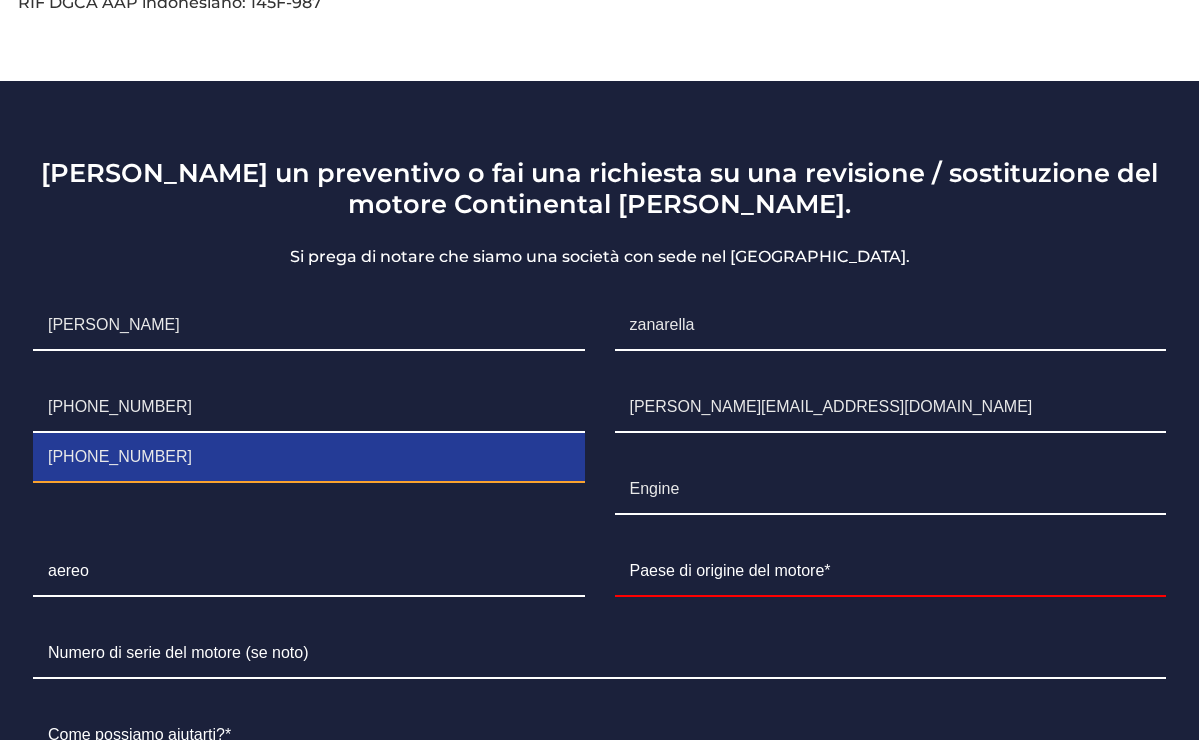 type on "+39 3482702541" 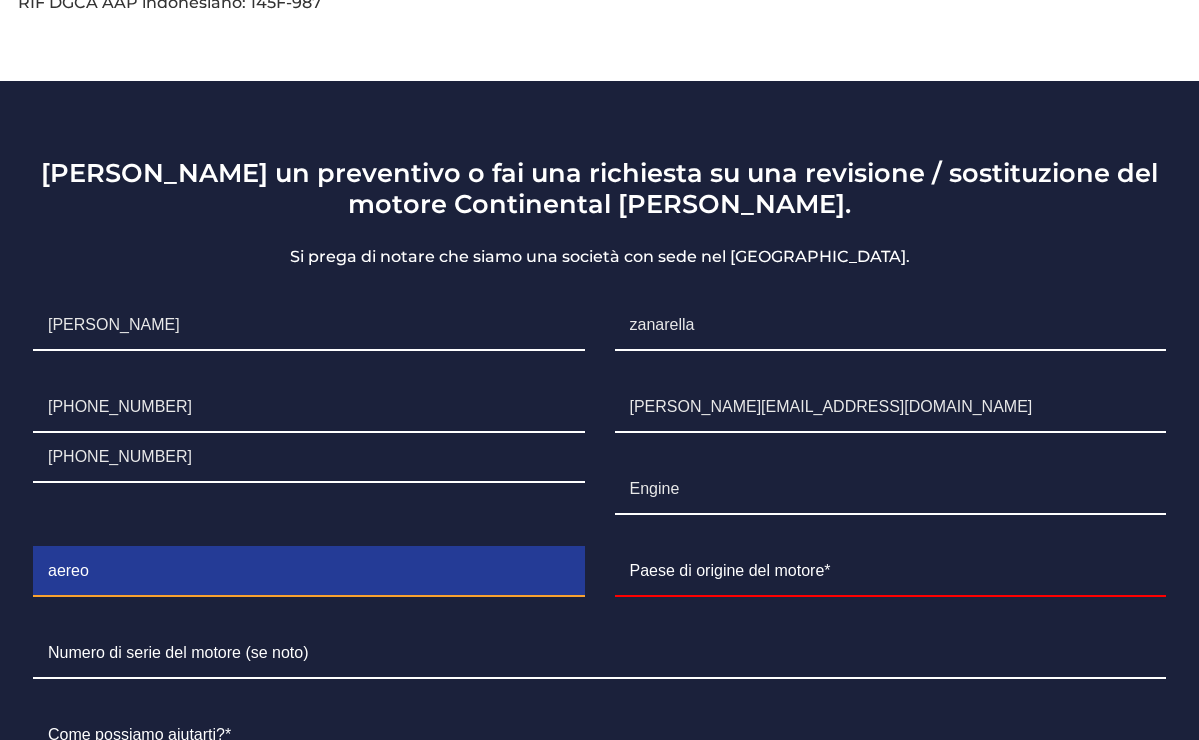 click at bounding box center [309, 572] 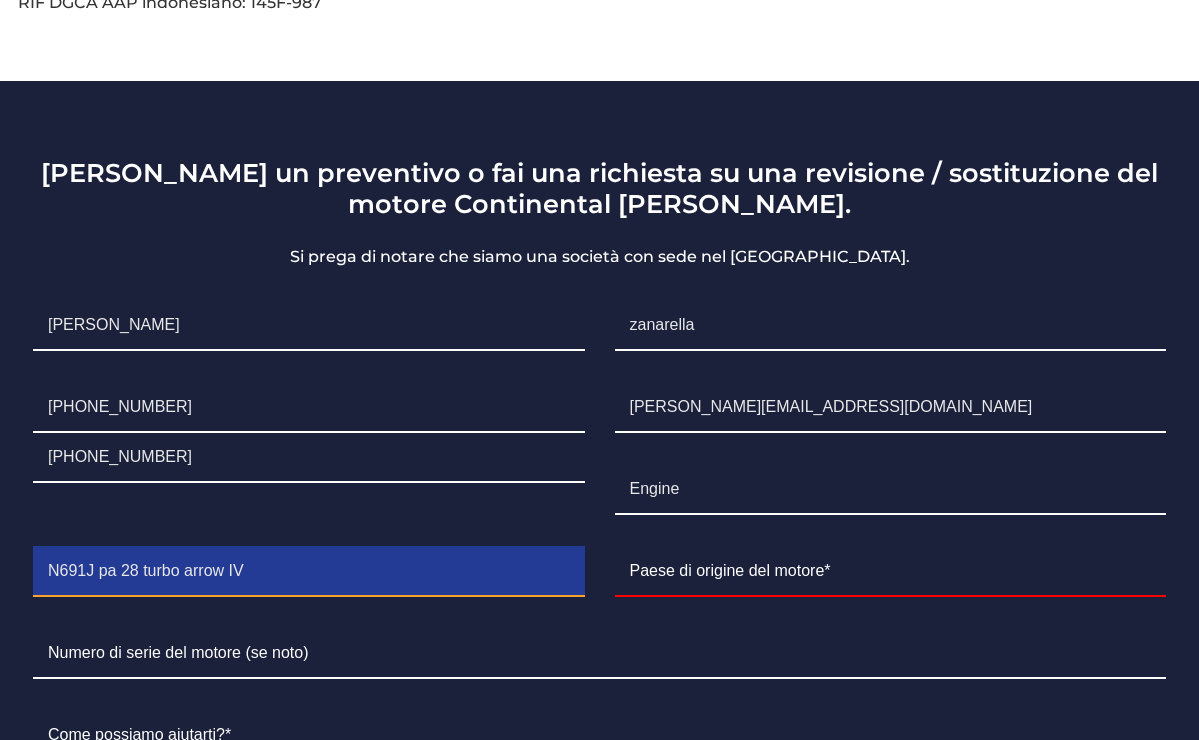 type on "N691J pa 28 turbo arrow IV" 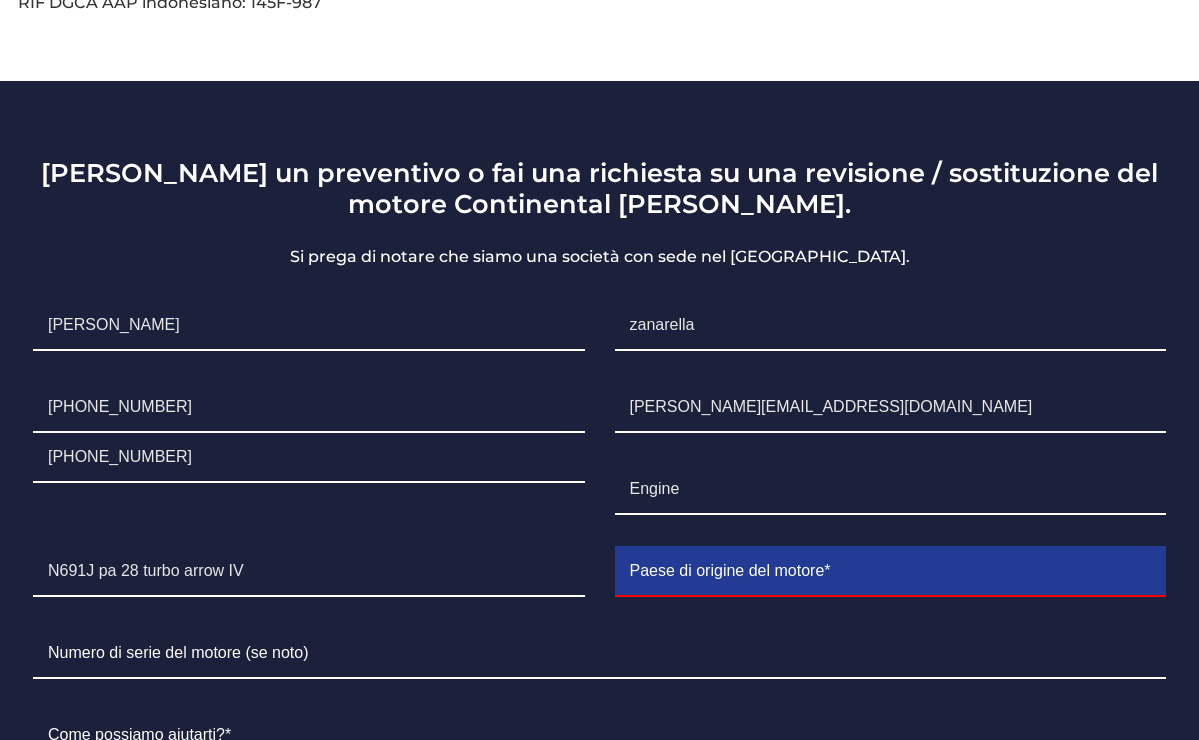 click at bounding box center [891, 572] 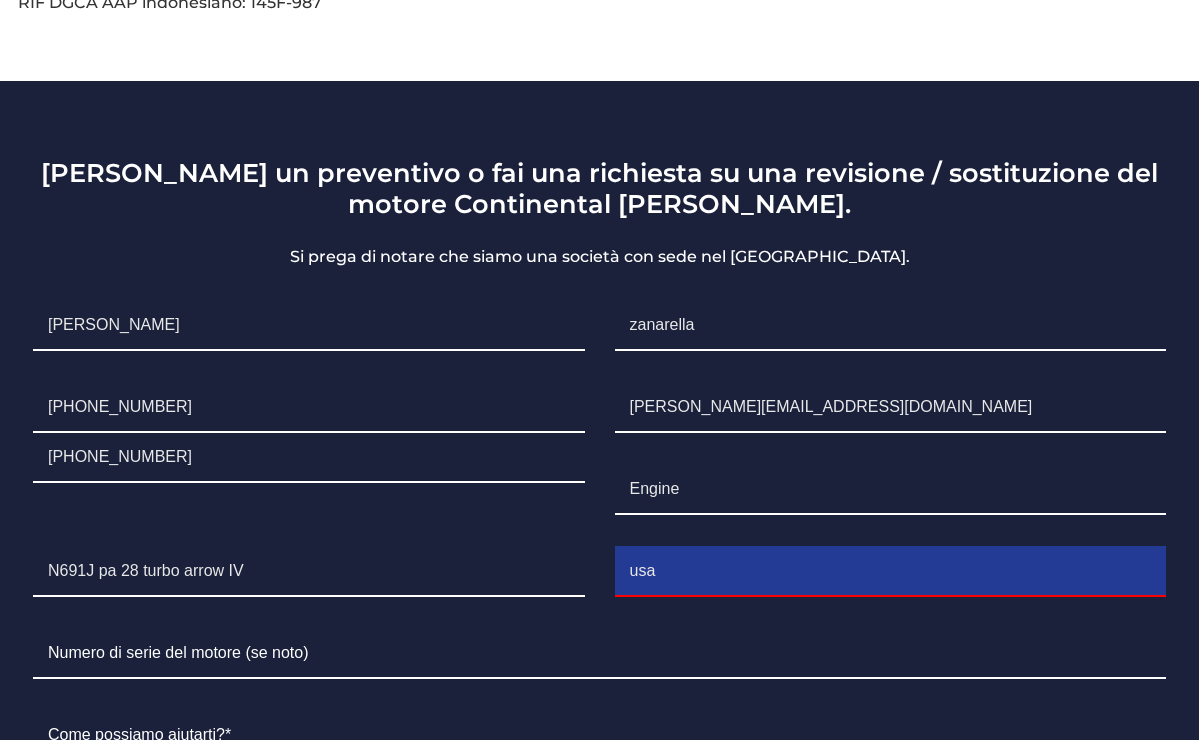 type on "usa" 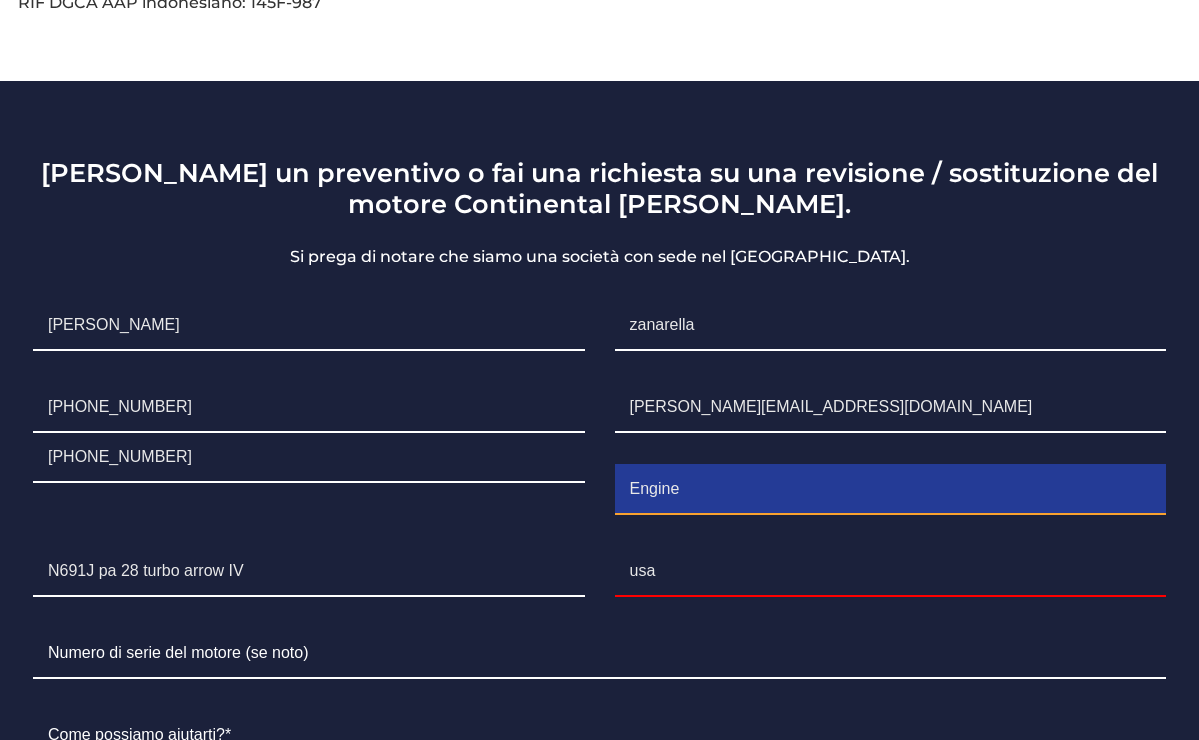 click on "Engine" at bounding box center (891, 490) 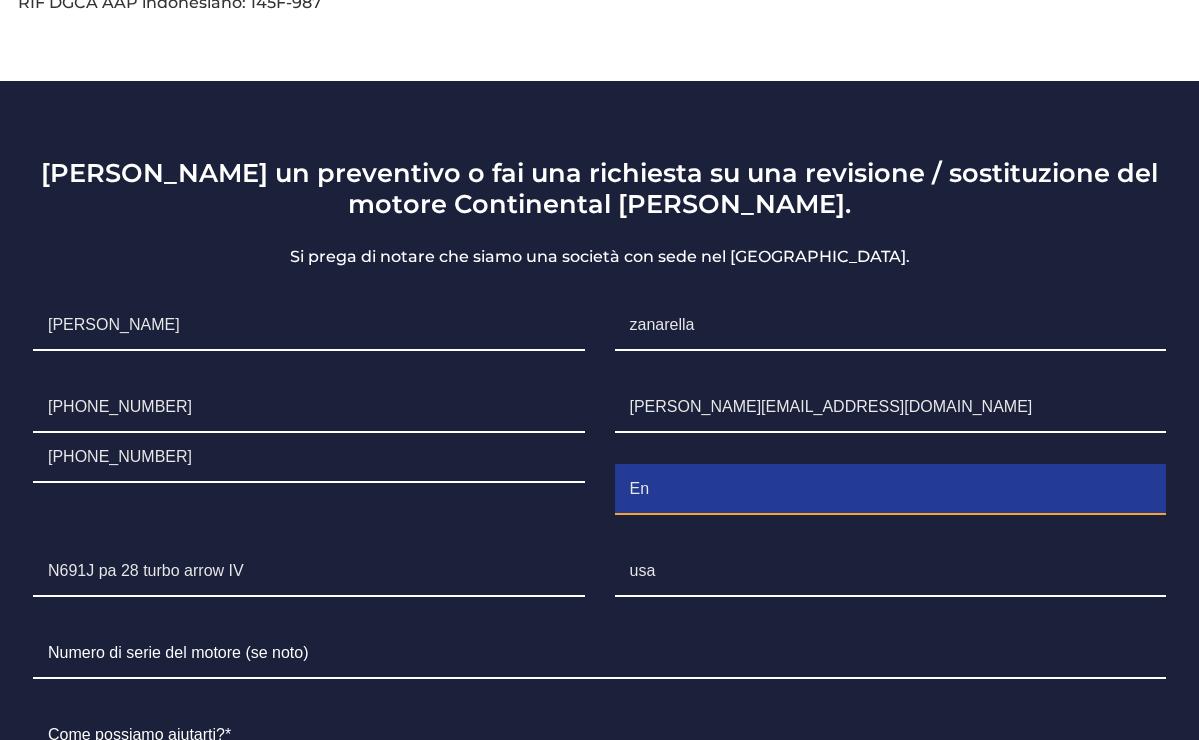 type on "E" 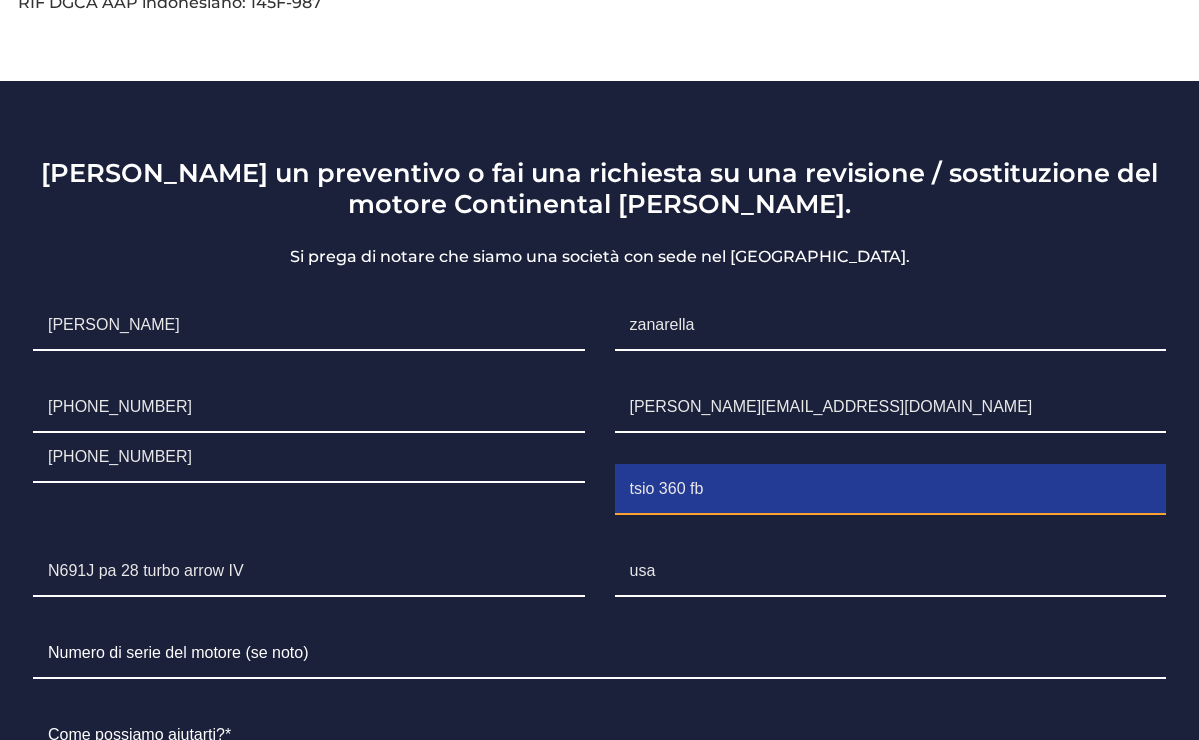 drag, startPoint x: 743, startPoint y: 487, endPoint x: 538, endPoint y: 466, distance: 206.0728 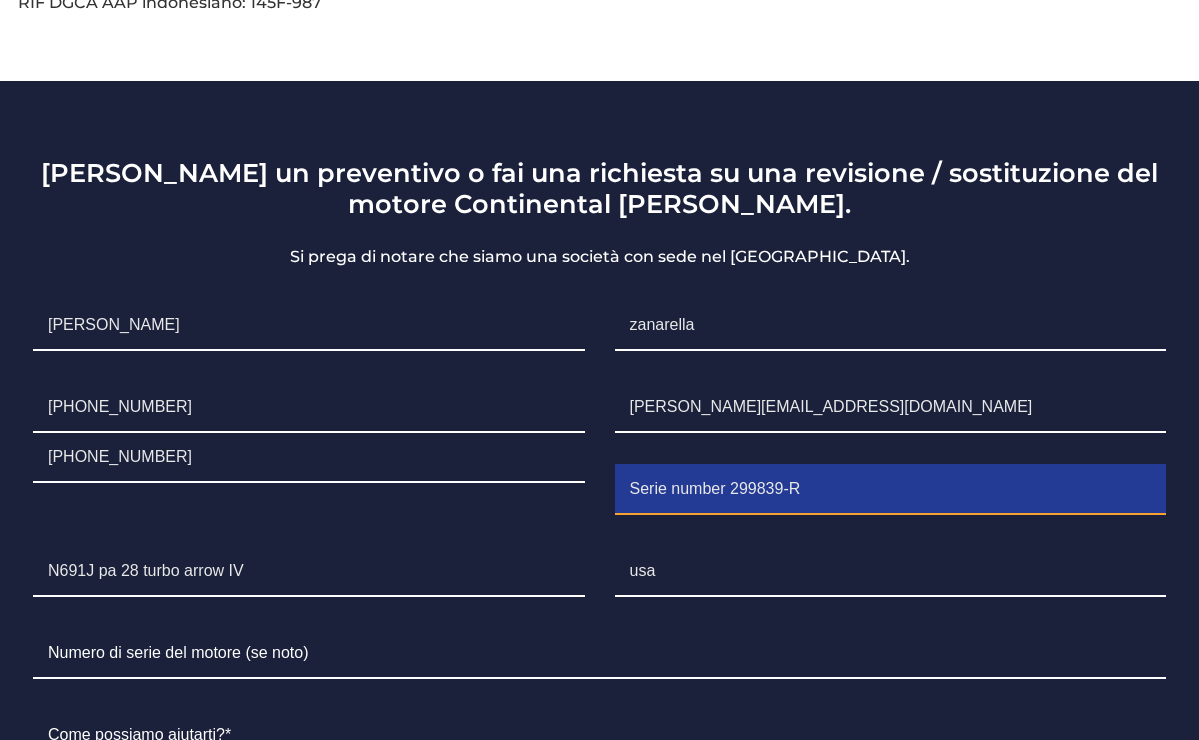 click on "Serie number 299839-R" at bounding box center [891, 490] 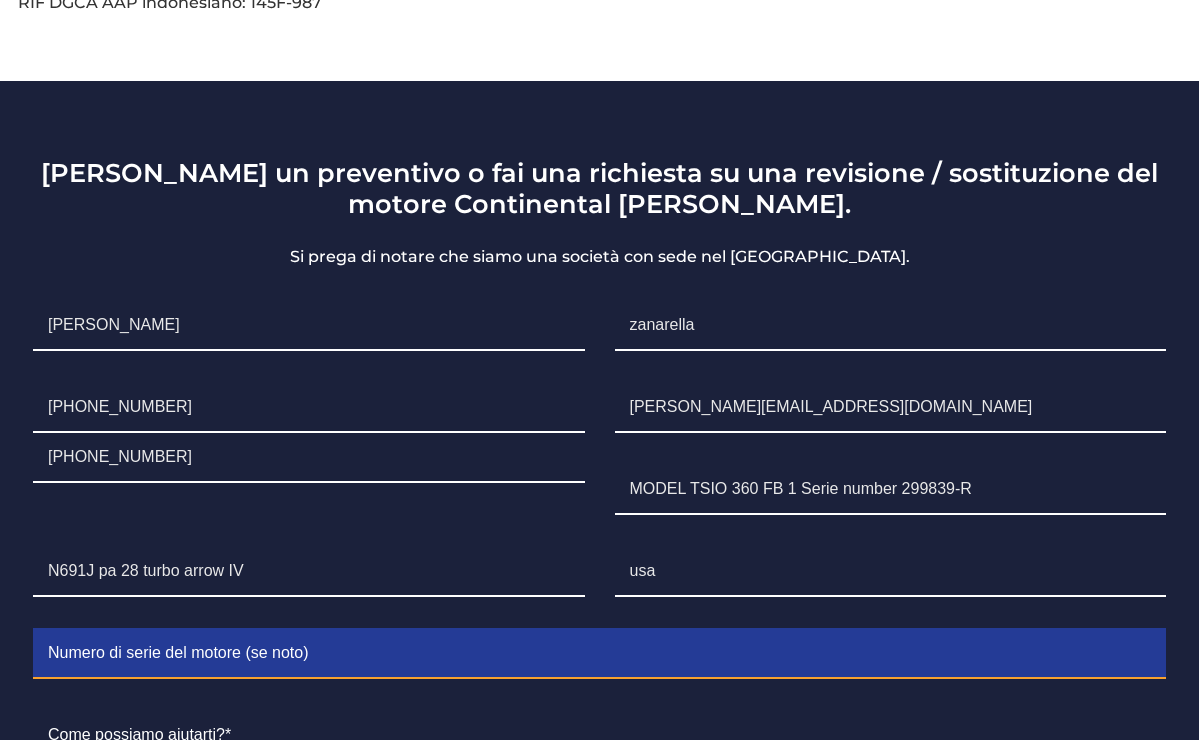 drag, startPoint x: 328, startPoint y: 657, endPoint x: -35, endPoint y: 617, distance: 365.1972 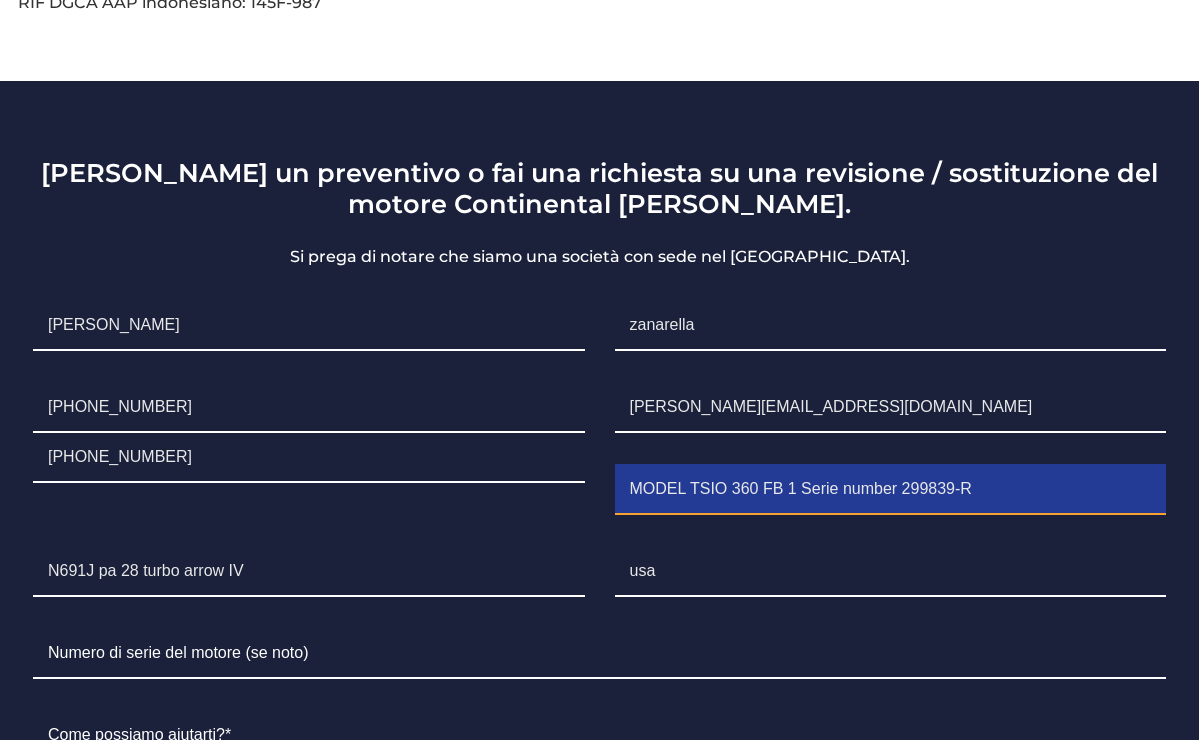 drag, startPoint x: 996, startPoint y: 489, endPoint x: 803, endPoint y: 491, distance: 193.01036 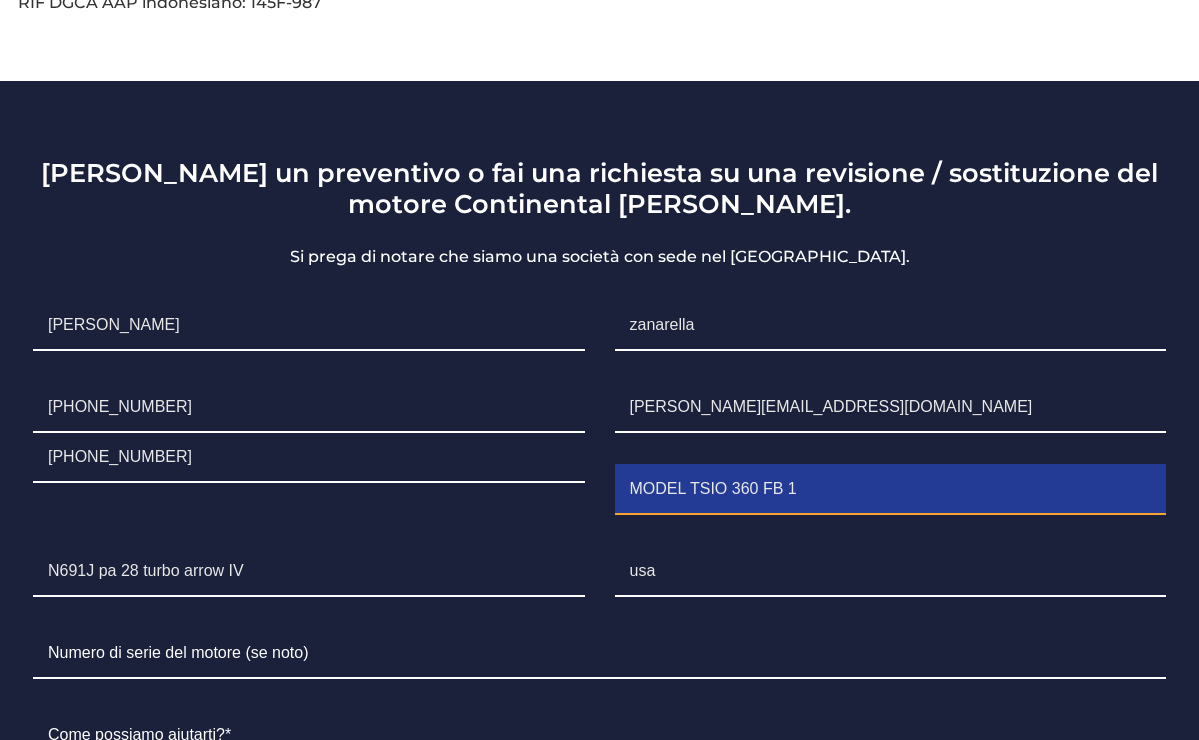 type on "MODEL TSIO 360 FB 1" 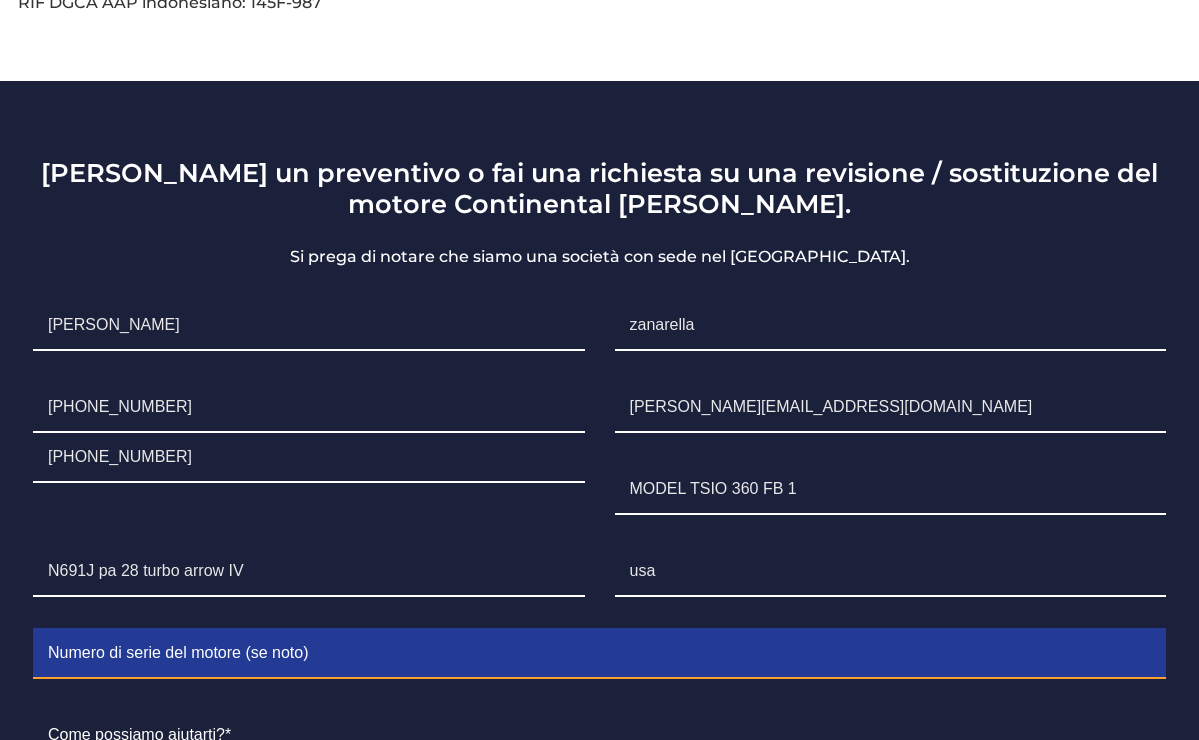click at bounding box center [599, 654] 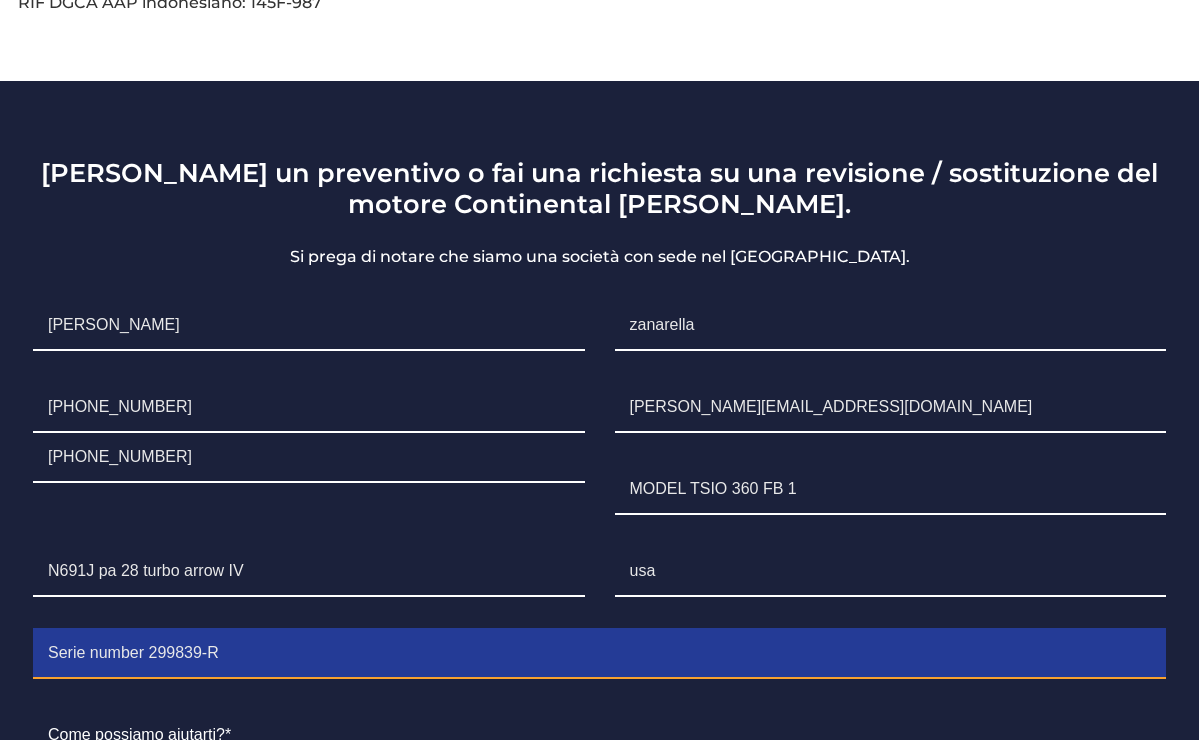 type on "Serie number 299839-R" 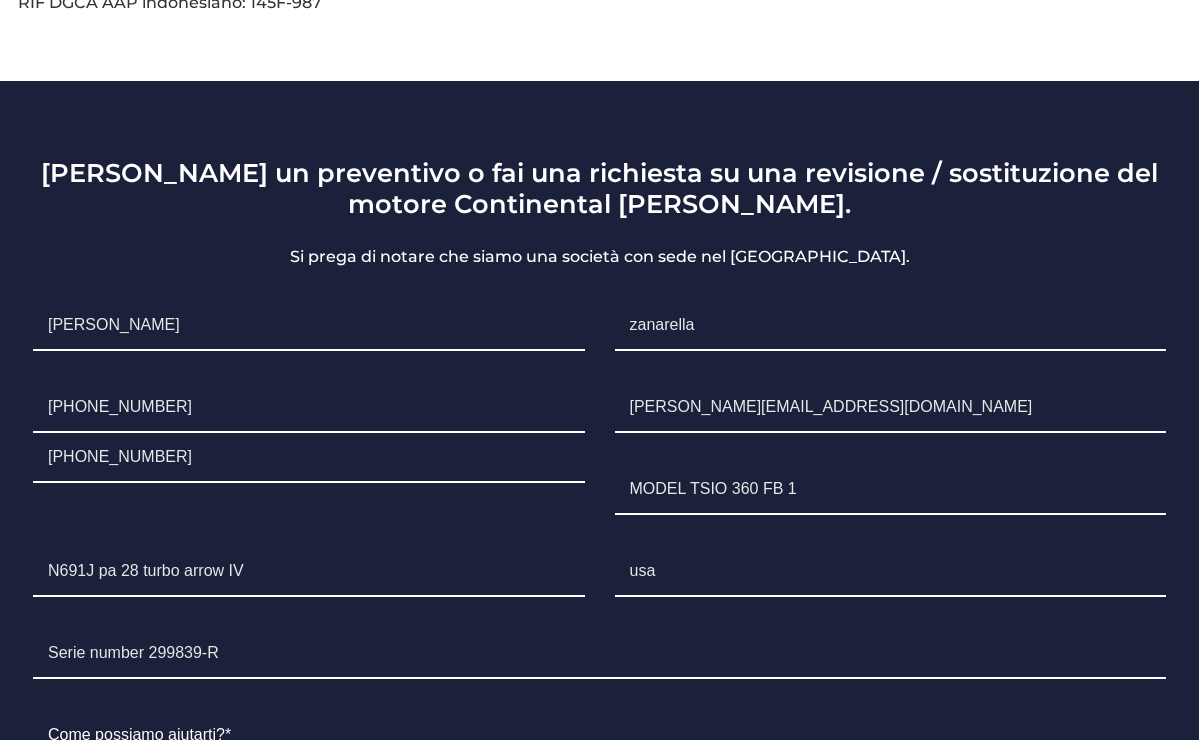 click on "Come possiamo aiutarti?* The field is required." at bounding box center [599, 817] 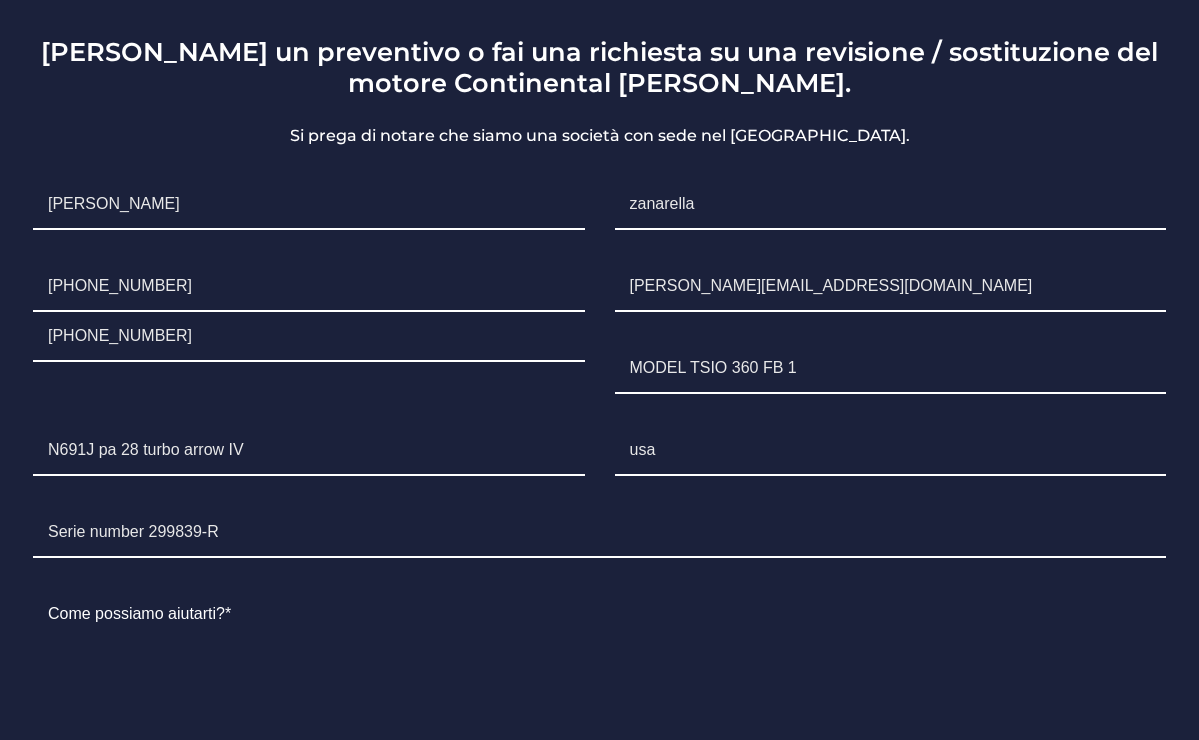 scroll, scrollTop: 1448, scrollLeft: 0, axis: vertical 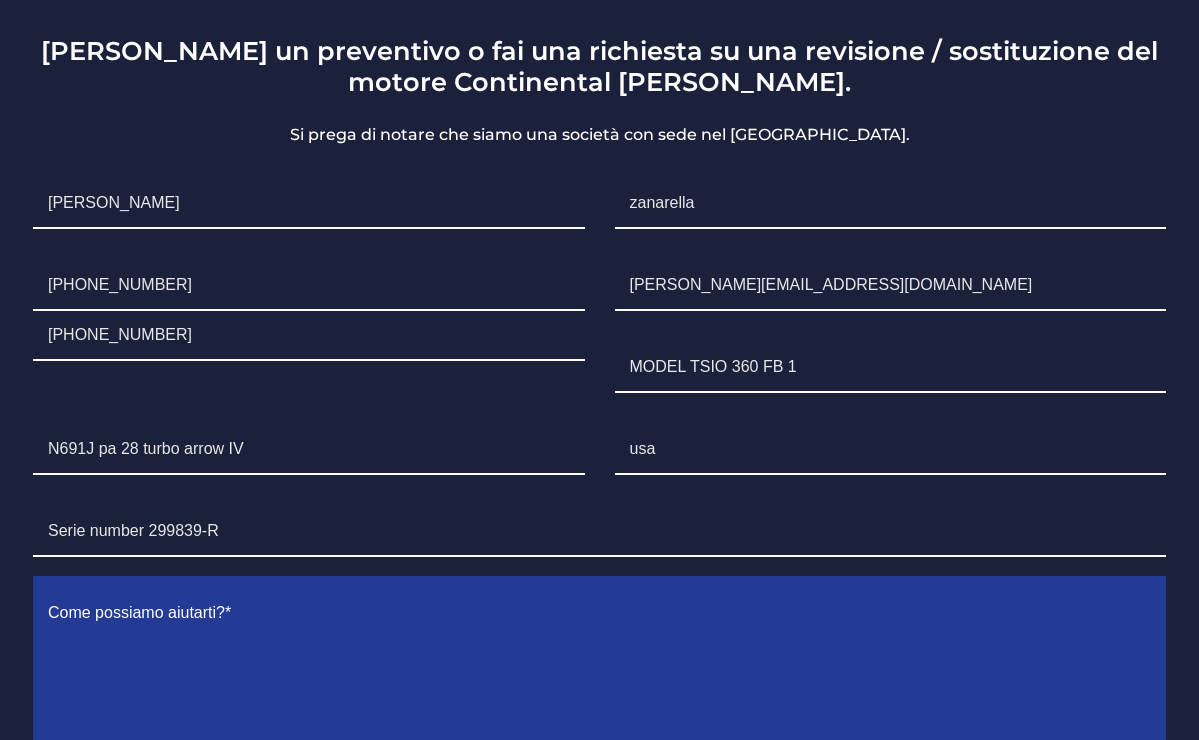 click at bounding box center [599, 695] 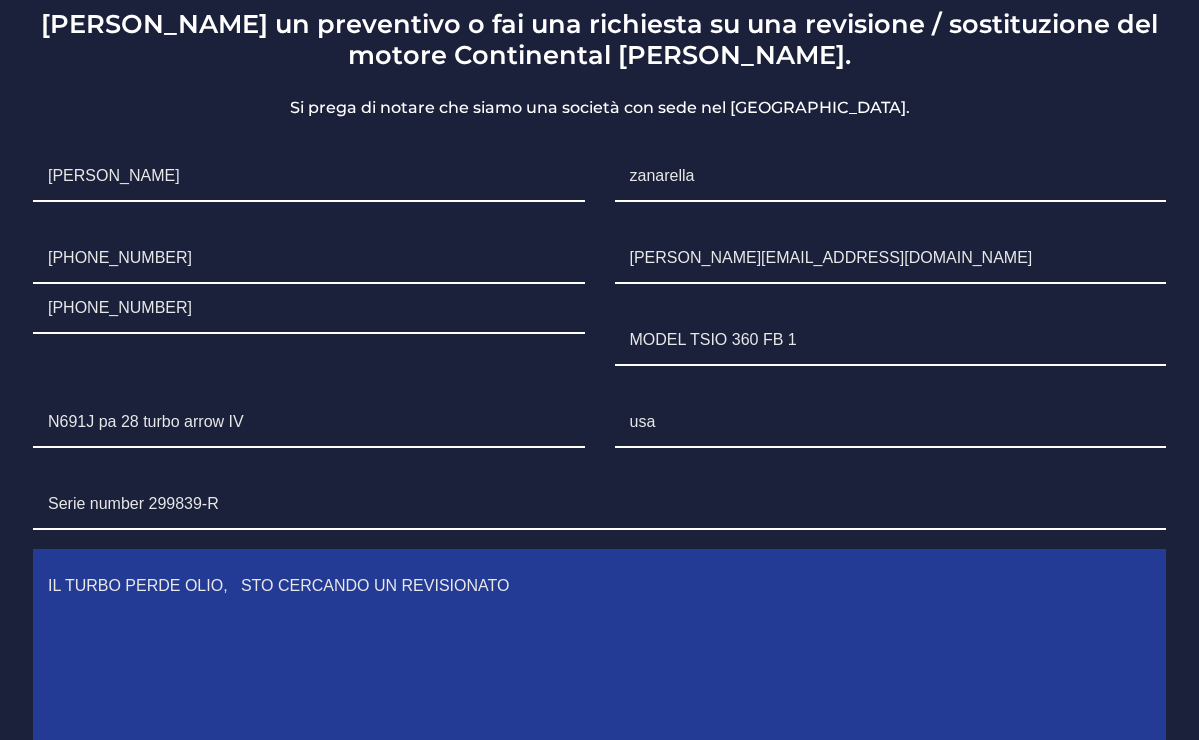 scroll, scrollTop: 1527, scrollLeft: 0, axis: vertical 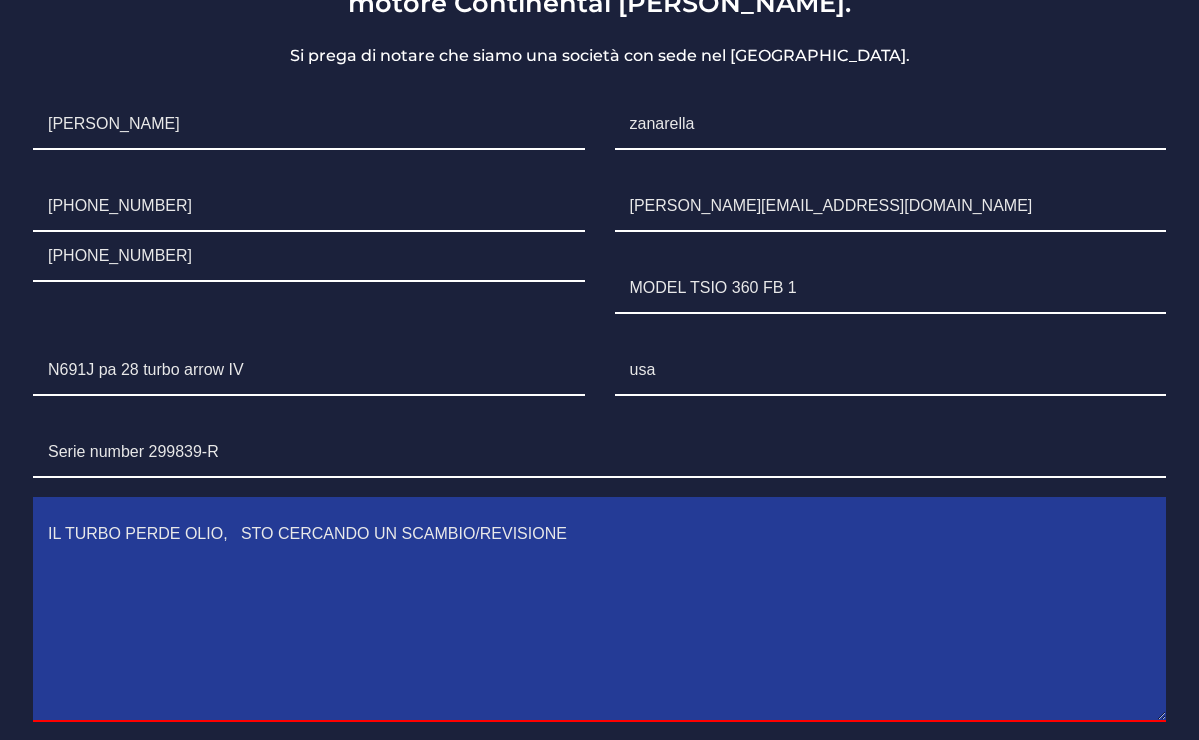 click on "IL TURBO PERDE OLIO,   STO CERCANDO UN SCAMBIO/REVISIONE" at bounding box center (599, 616) 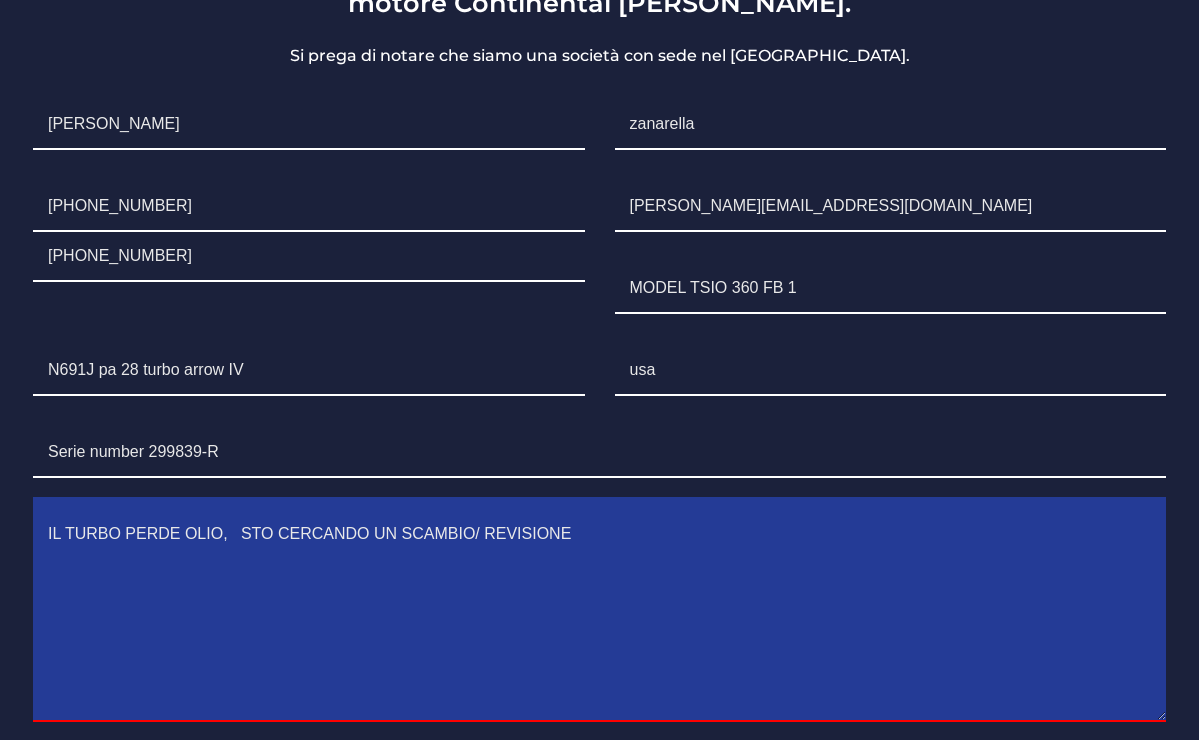 click on "IL TURBO PERDE OLIO,   STO CERCANDO UN SCAMBIO/ REVISIONE" at bounding box center (599, 616) 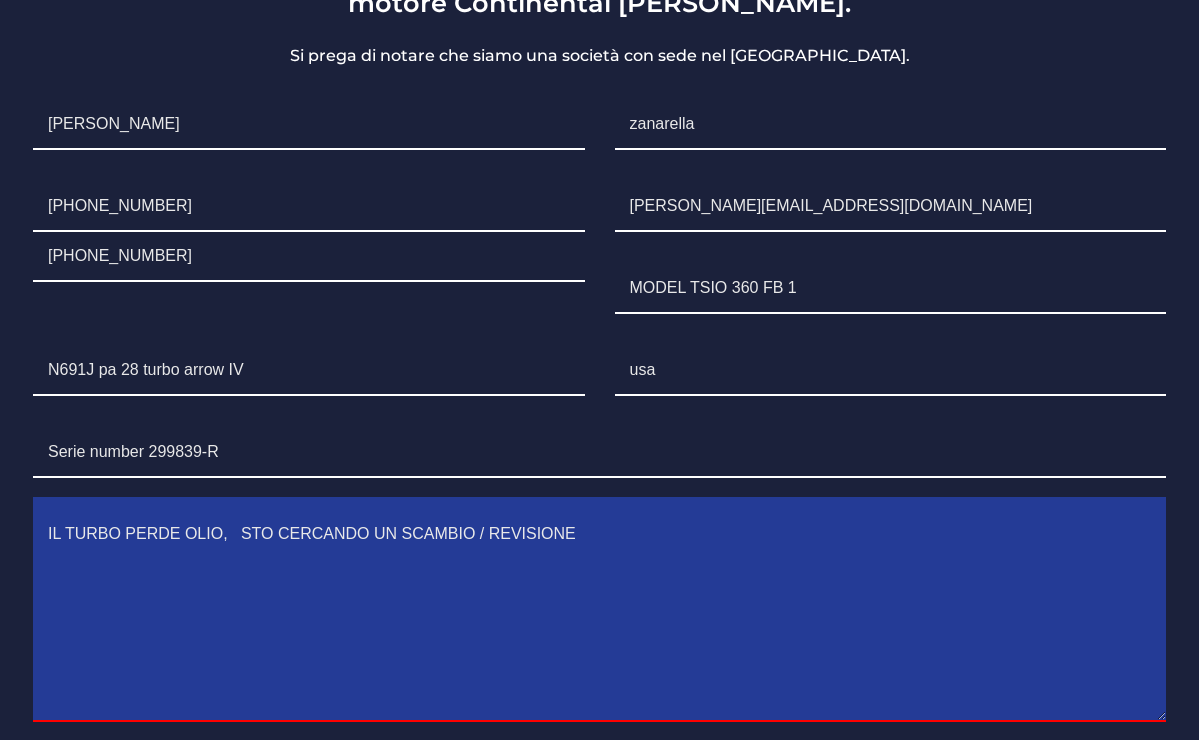 click on "IL TURBO PERDE OLIO,   STO CERCANDO UN SCAMBIO / REVISIONE" at bounding box center (599, 616) 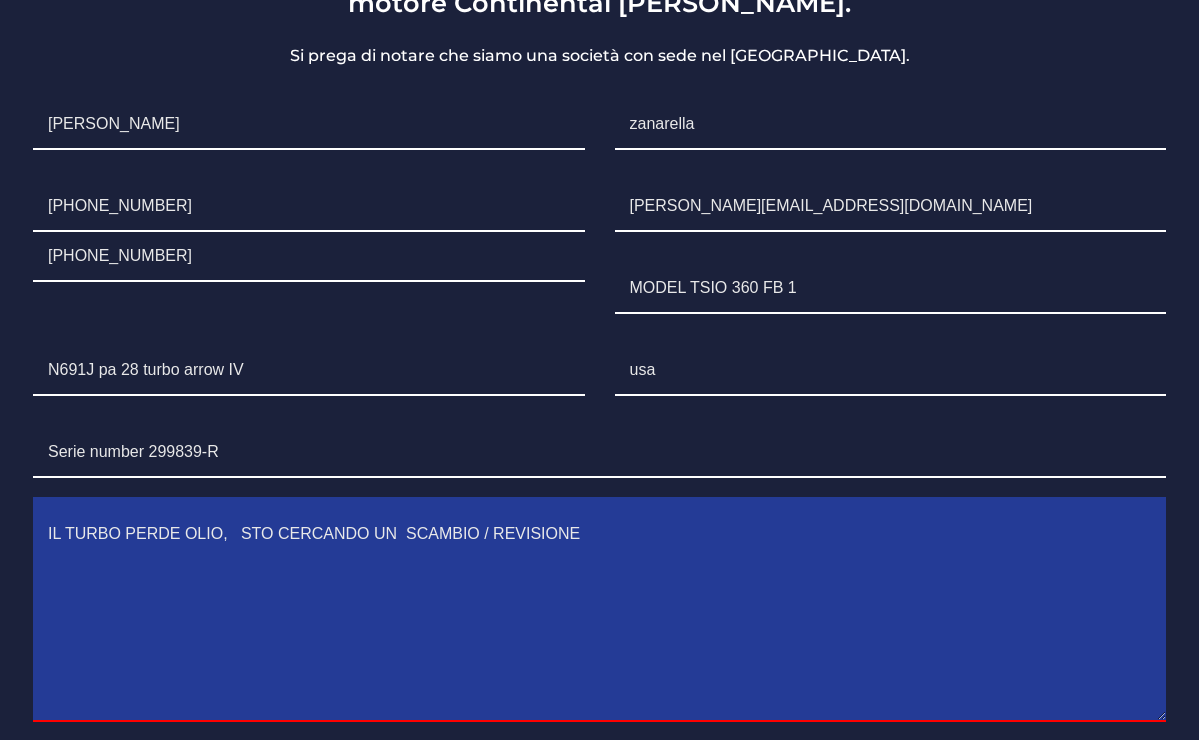 click on "IL TURBO PERDE OLIO,   STO CERCANDO UN  SCAMBIO / REVISIONE" at bounding box center [599, 616] 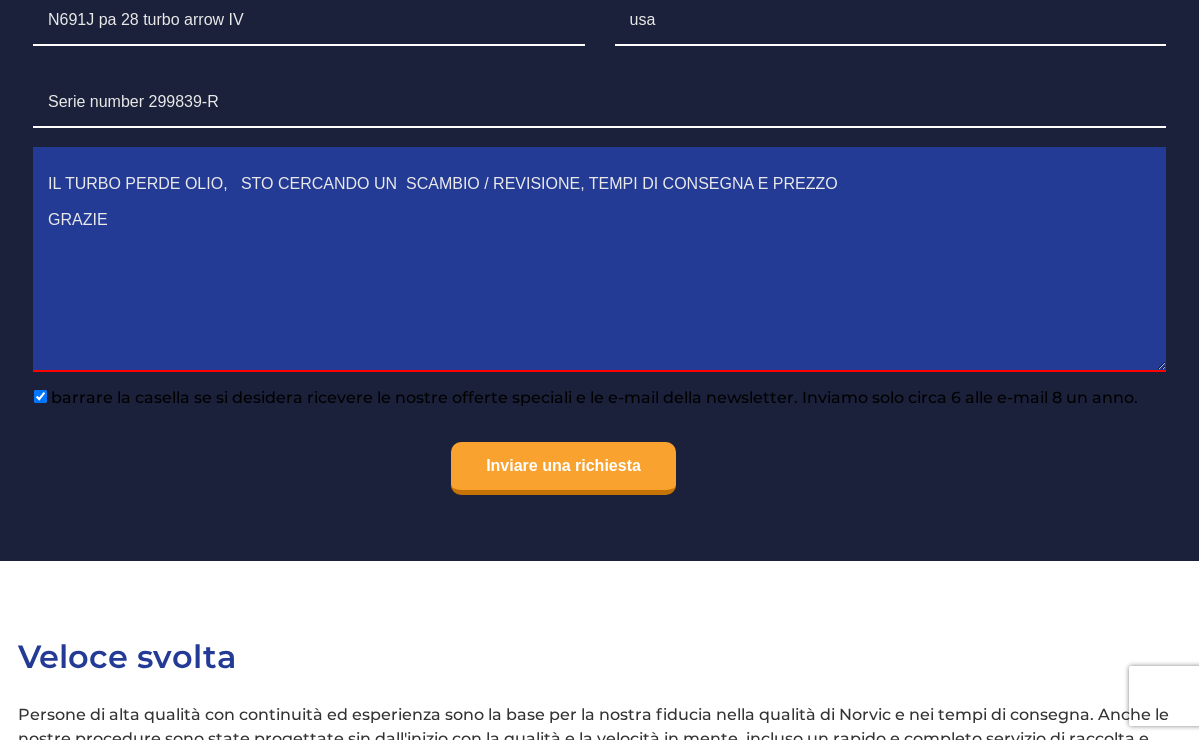 scroll, scrollTop: 1876, scrollLeft: 0, axis: vertical 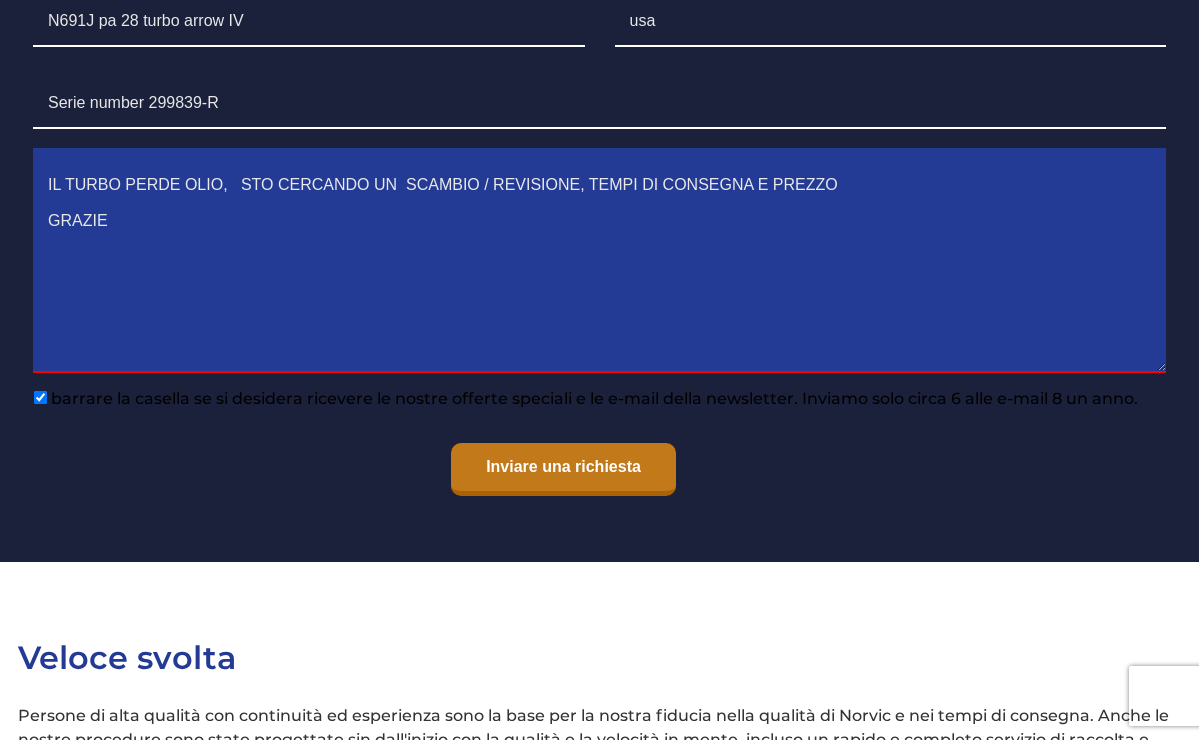 type on "IL TURBO PERDE OLIO,   STO CERCANDO UN  SCAMBIO / REVISIONE, TEMPI DI CONSEGNA E PREZZO
GRAZIE" 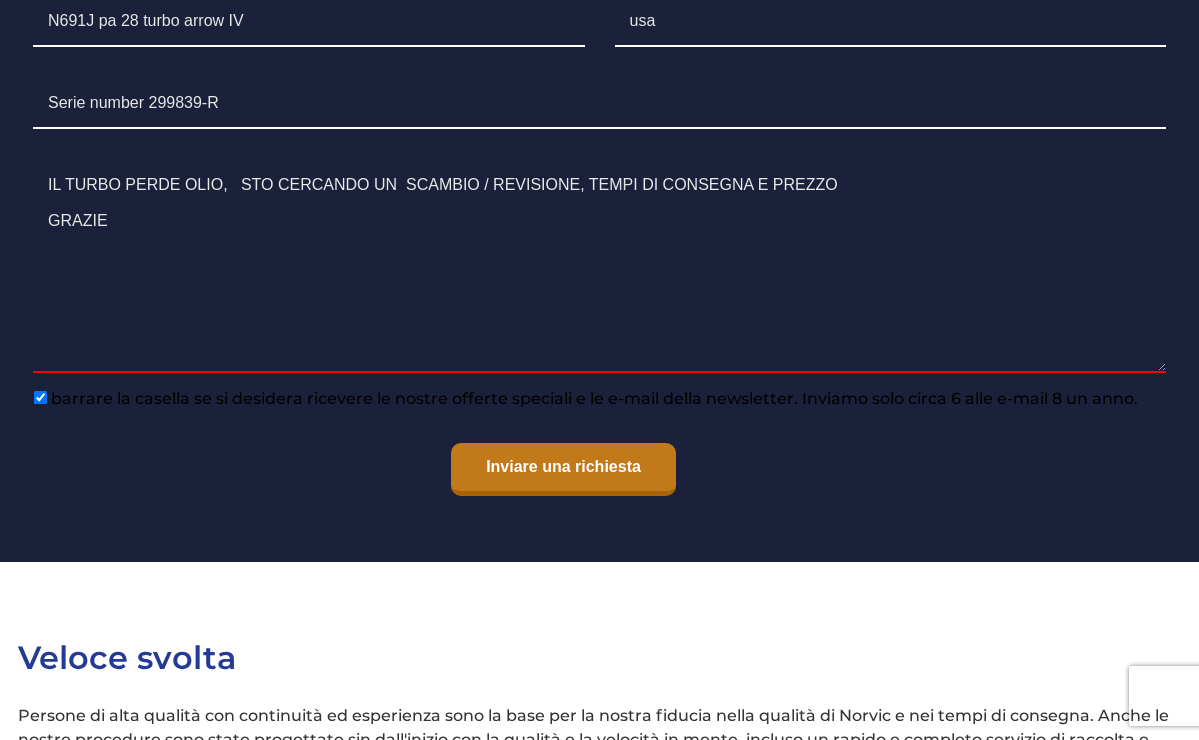 click on "Inviare una richiesta" at bounding box center [563, 469] 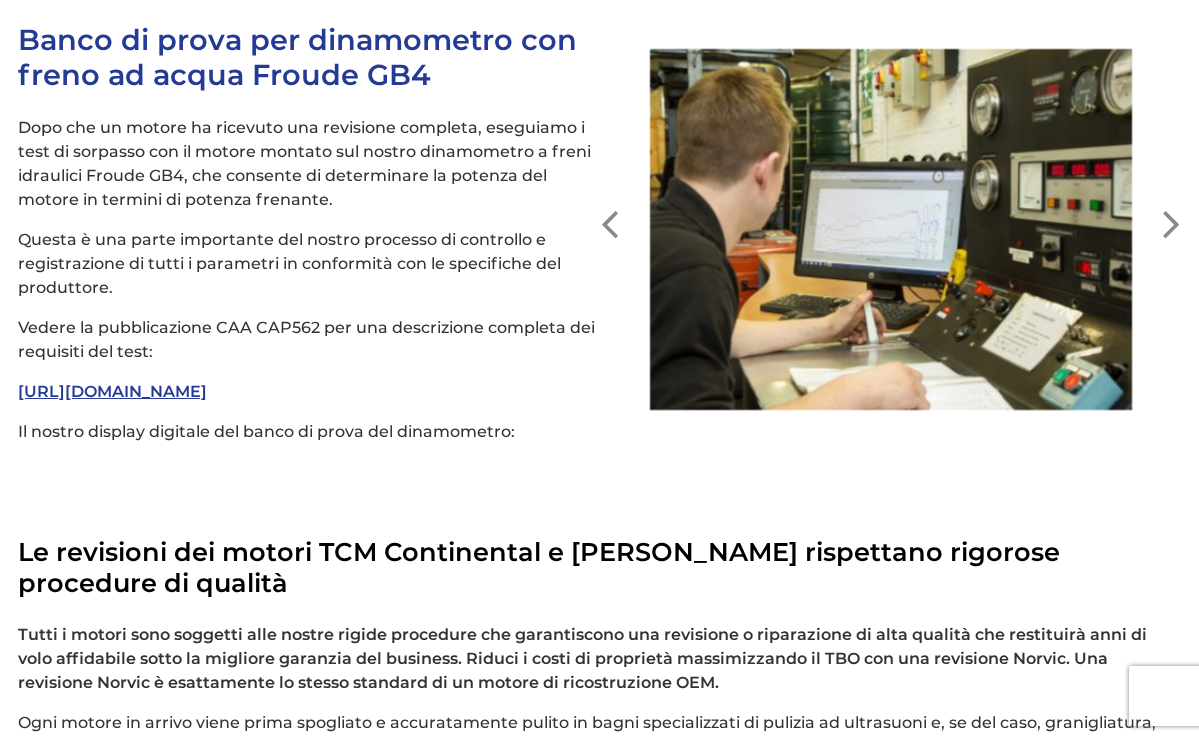 scroll, scrollTop: 4721, scrollLeft: 0, axis: vertical 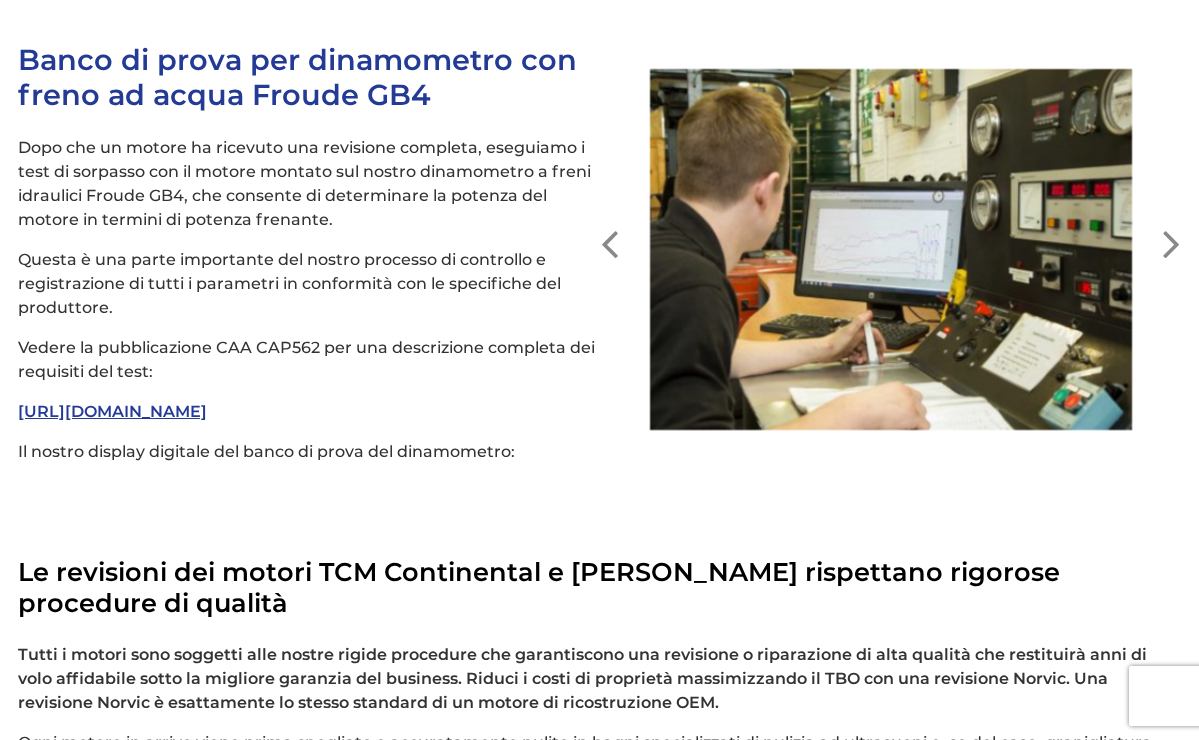 click on "http://www.caa.co.uk/cap562" at bounding box center (112, 411) 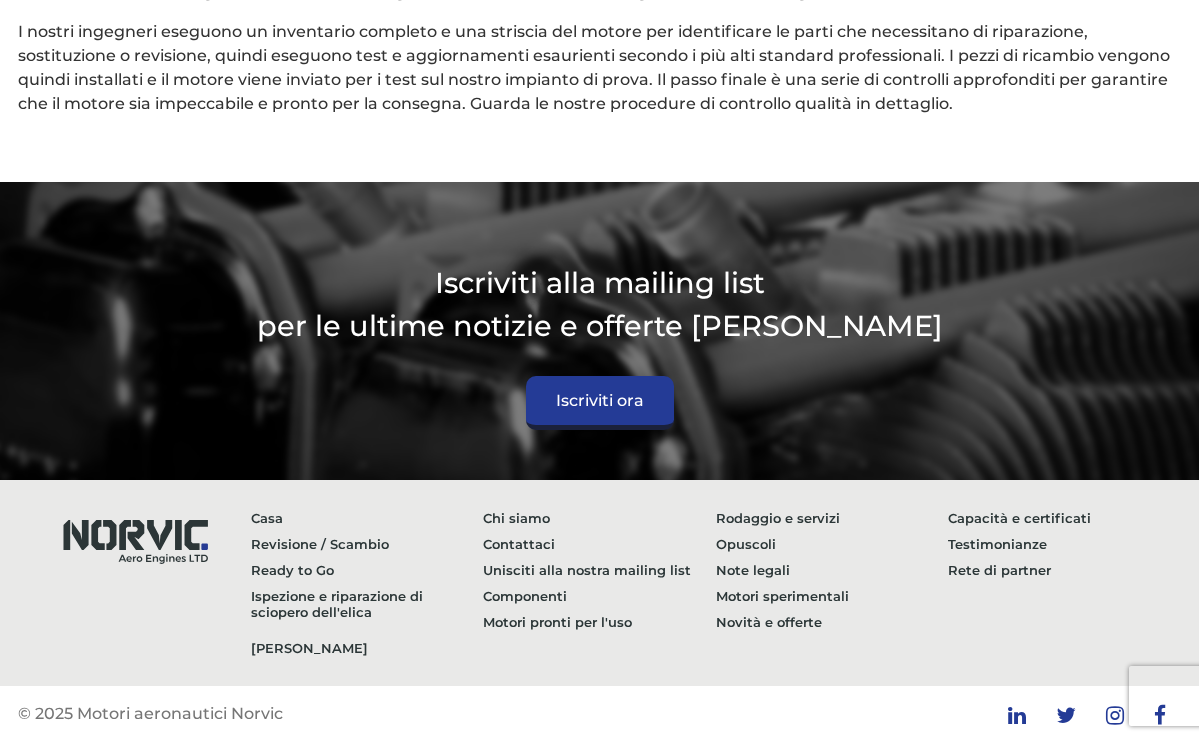 scroll, scrollTop: 5501, scrollLeft: 0, axis: vertical 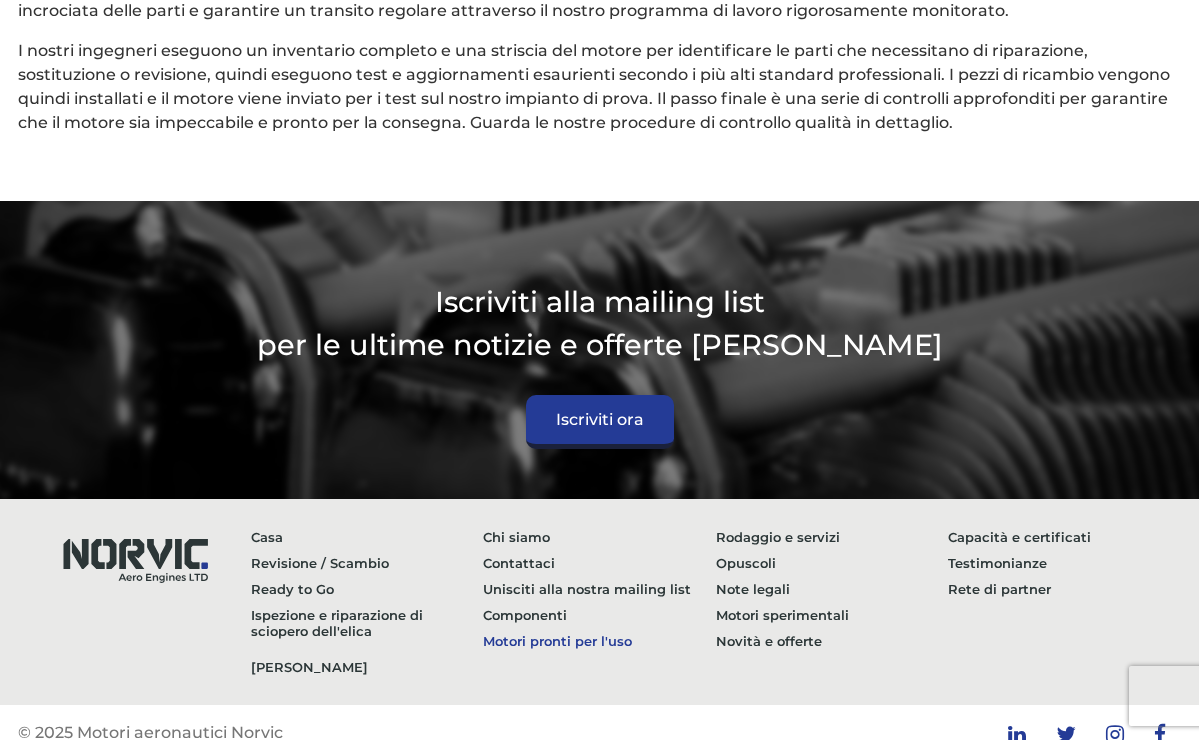 click on "Motori pronti per l'uso" at bounding box center [599, 641] 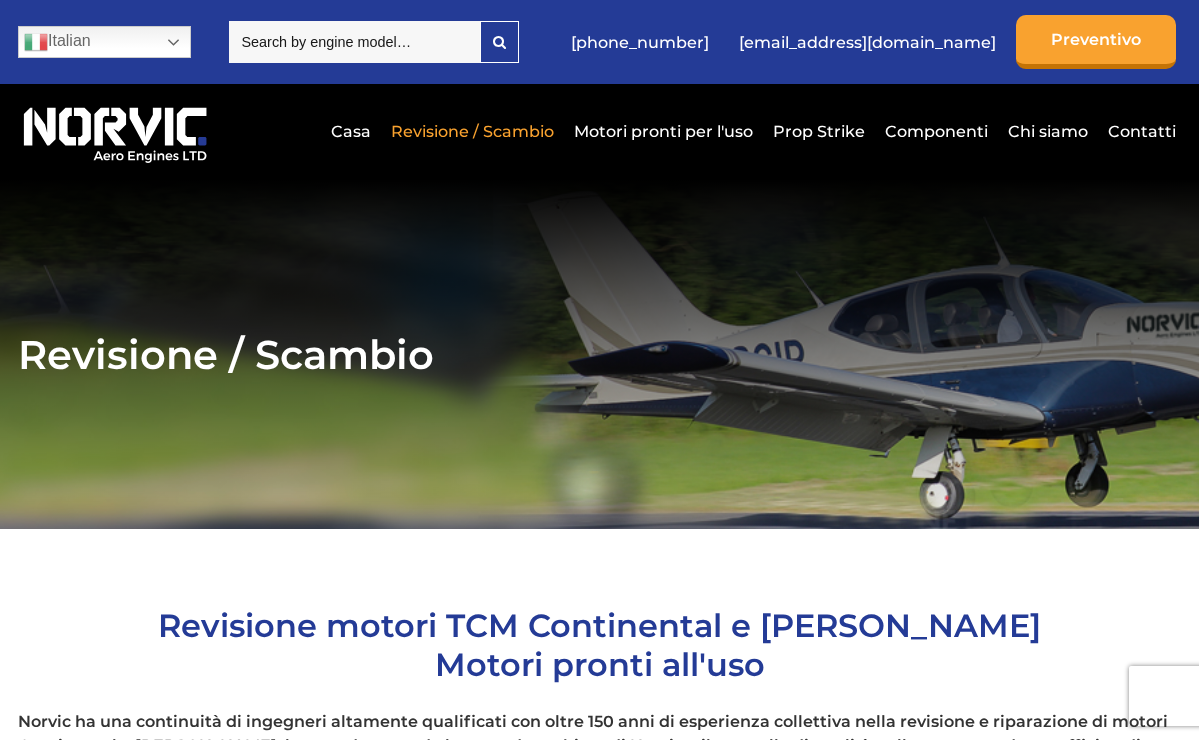 scroll, scrollTop: 0, scrollLeft: 0, axis: both 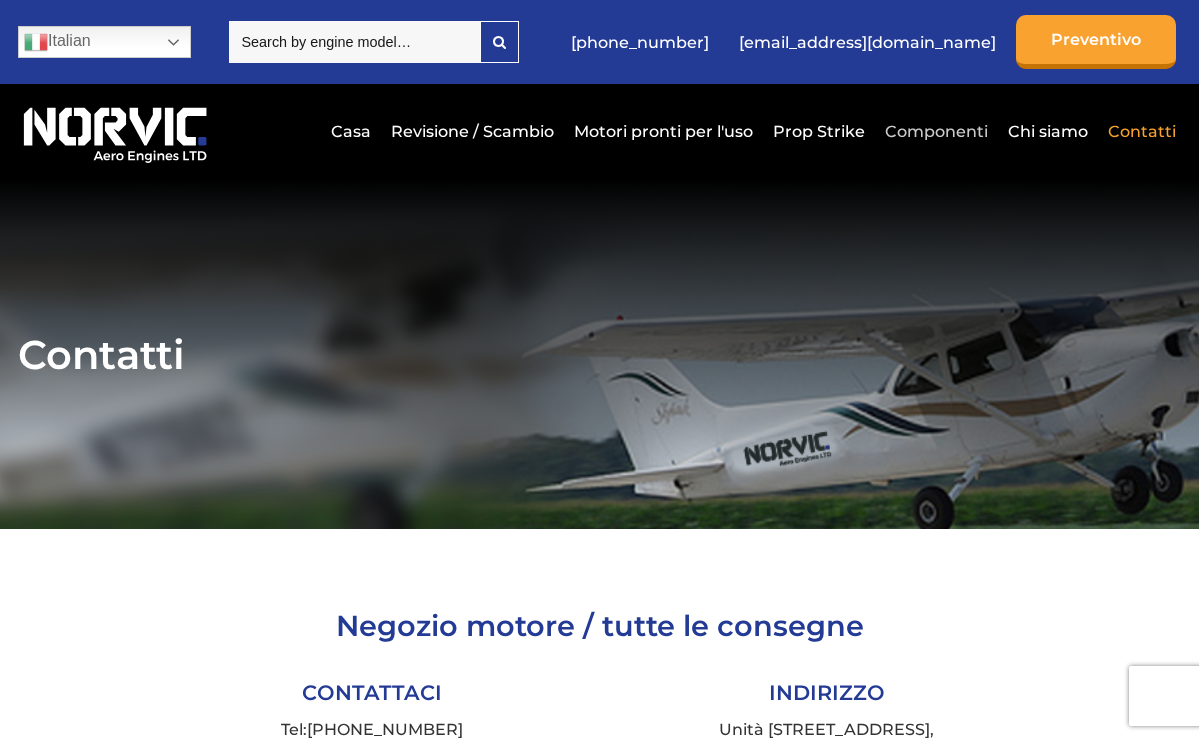 click on "Componenti" at bounding box center [936, 131] 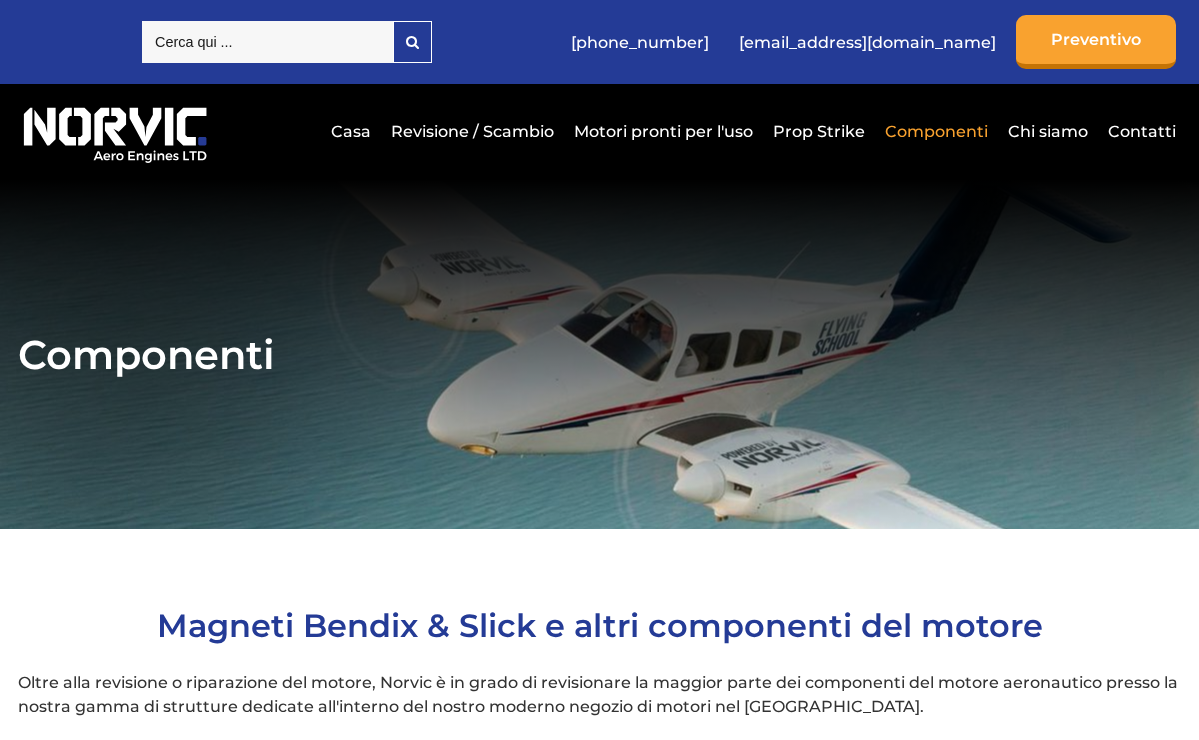 scroll, scrollTop: 0, scrollLeft: 0, axis: both 